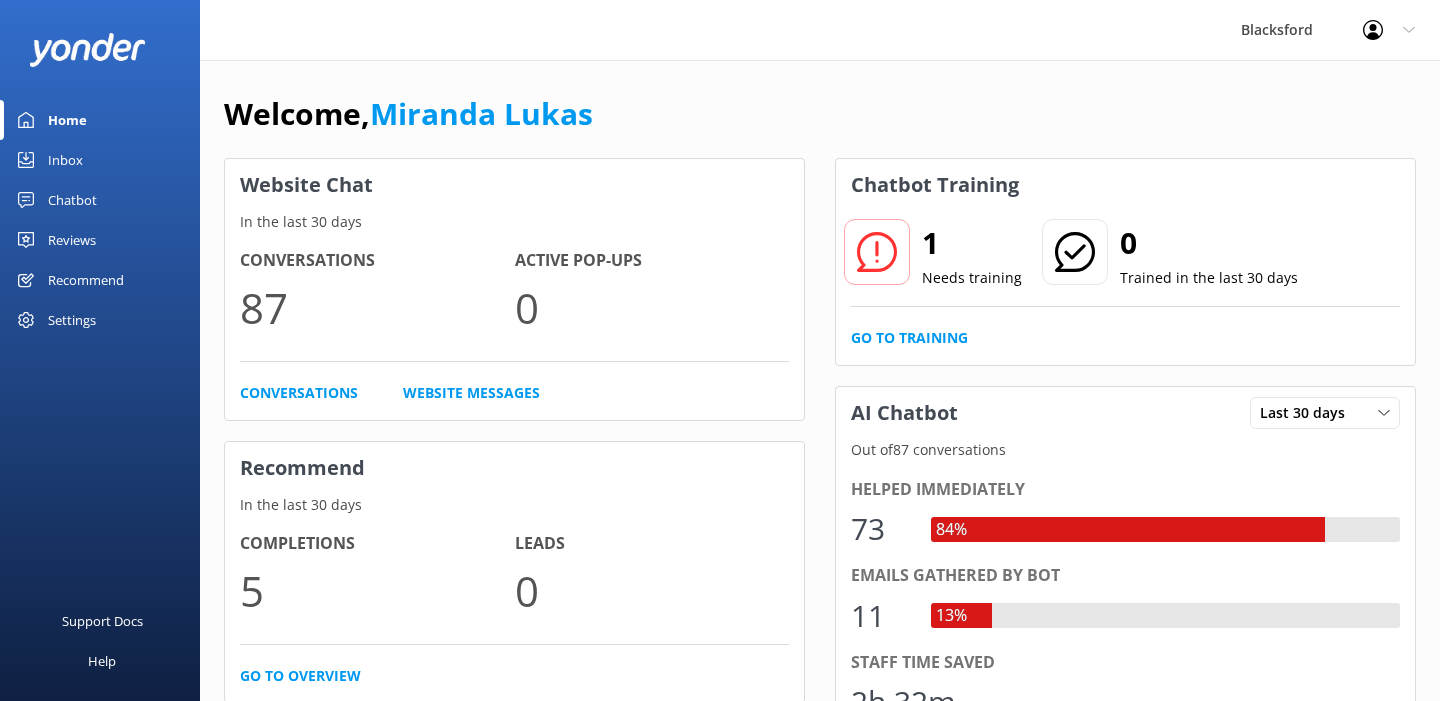 scroll, scrollTop: 0, scrollLeft: 0, axis: both 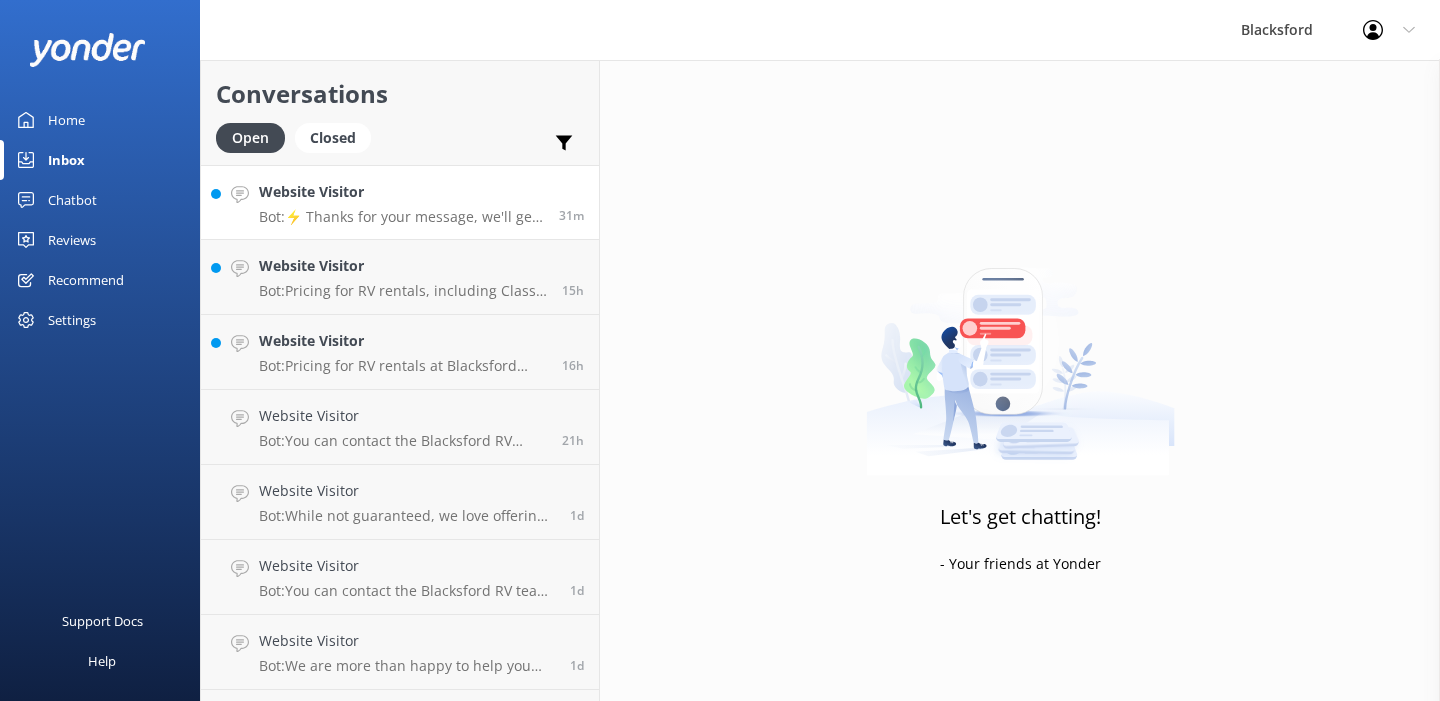 click on "Bot:  ⚡ Thanks for your message, we'll get back to you as soon as we can. You're also welcome to keep messaging and our automated FAQ bot might be able to help." at bounding box center [401, 217] 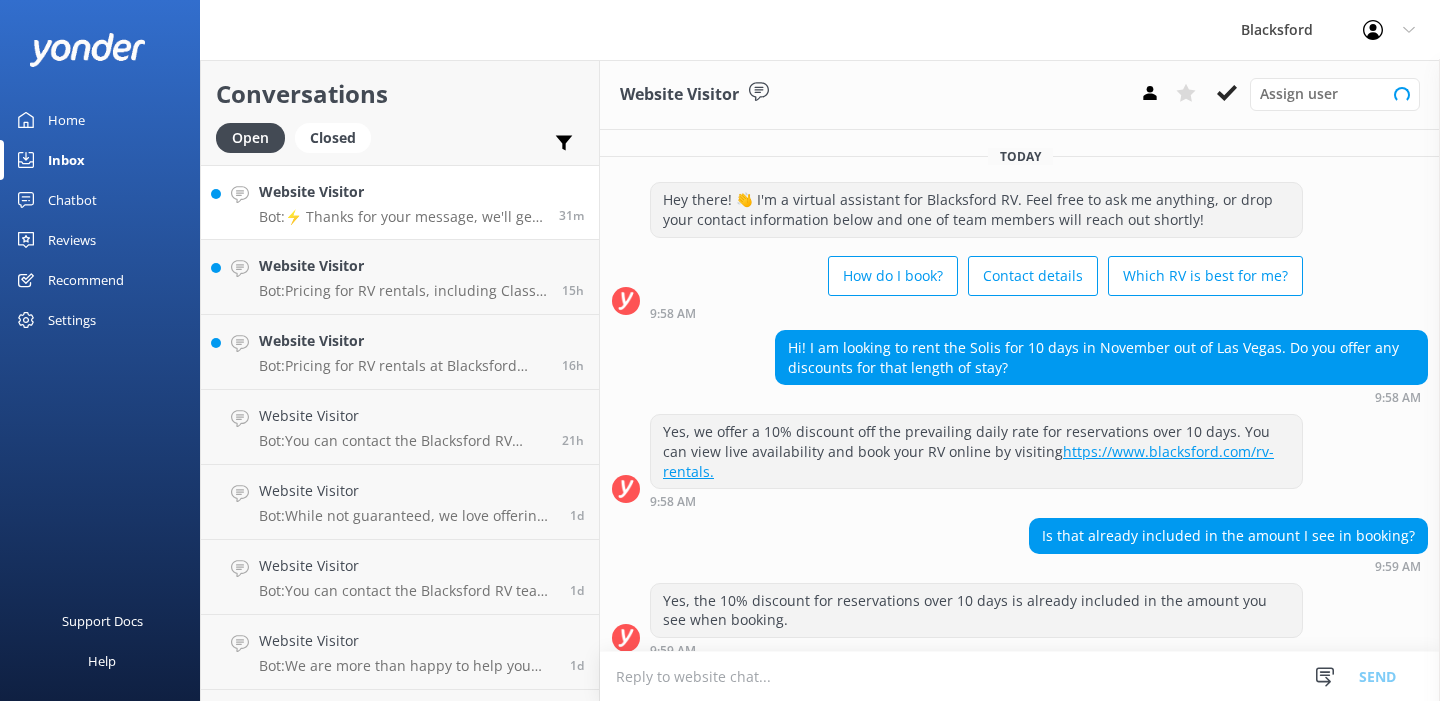 scroll, scrollTop: 184, scrollLeft: 0, axis: vertical 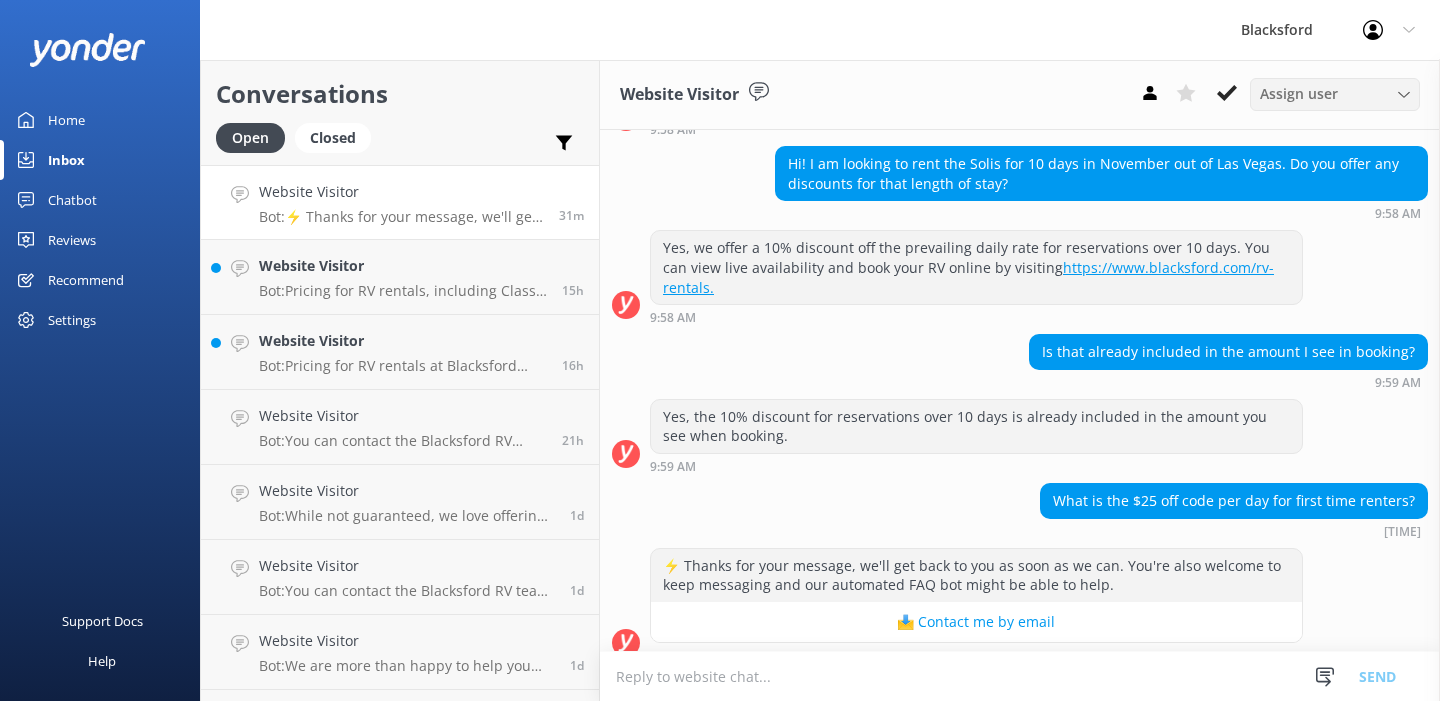 click on "Assign user" at bounding box center (1299, 94) 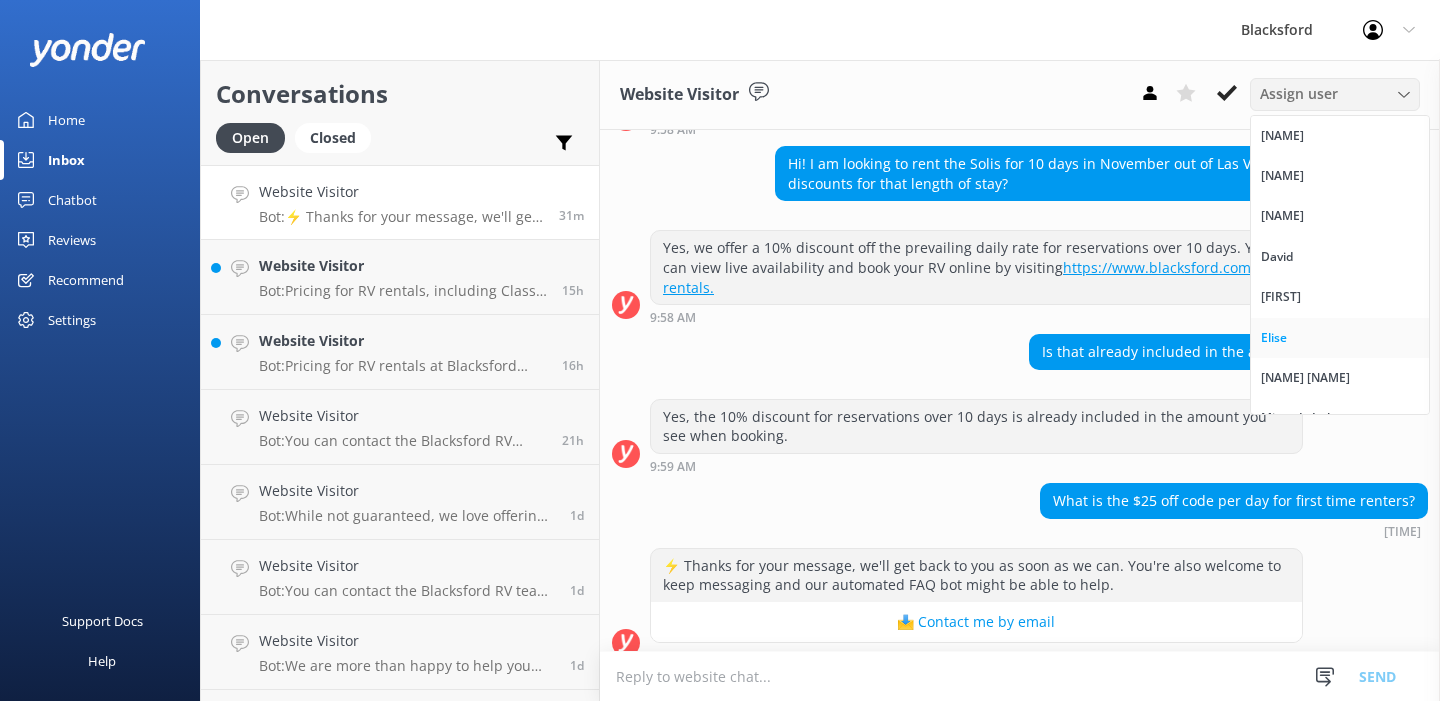 scroll, scrollTop: 65, scrollLeft: 0, axis: vertical 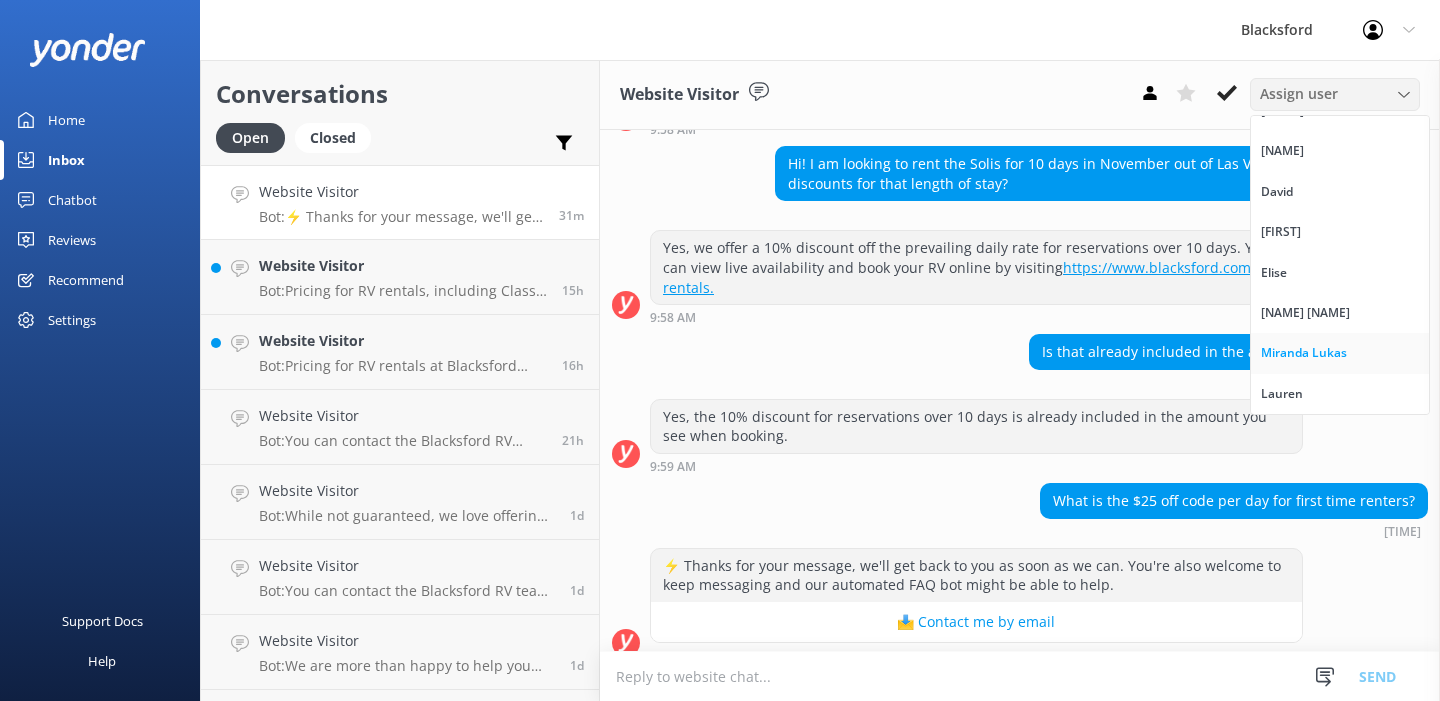 click on "Miranda Lukas" at bounding box center (1340, 353) 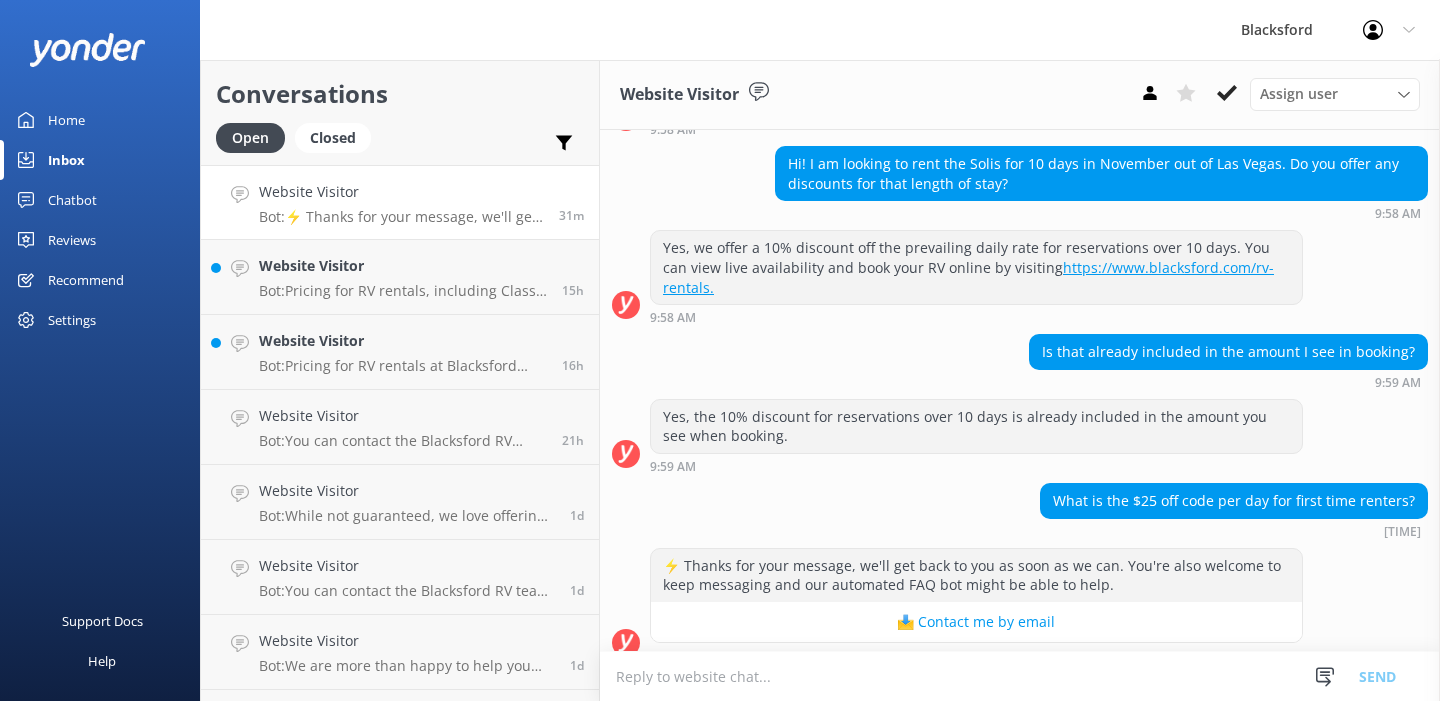 click at bounding box center (1020, 676) 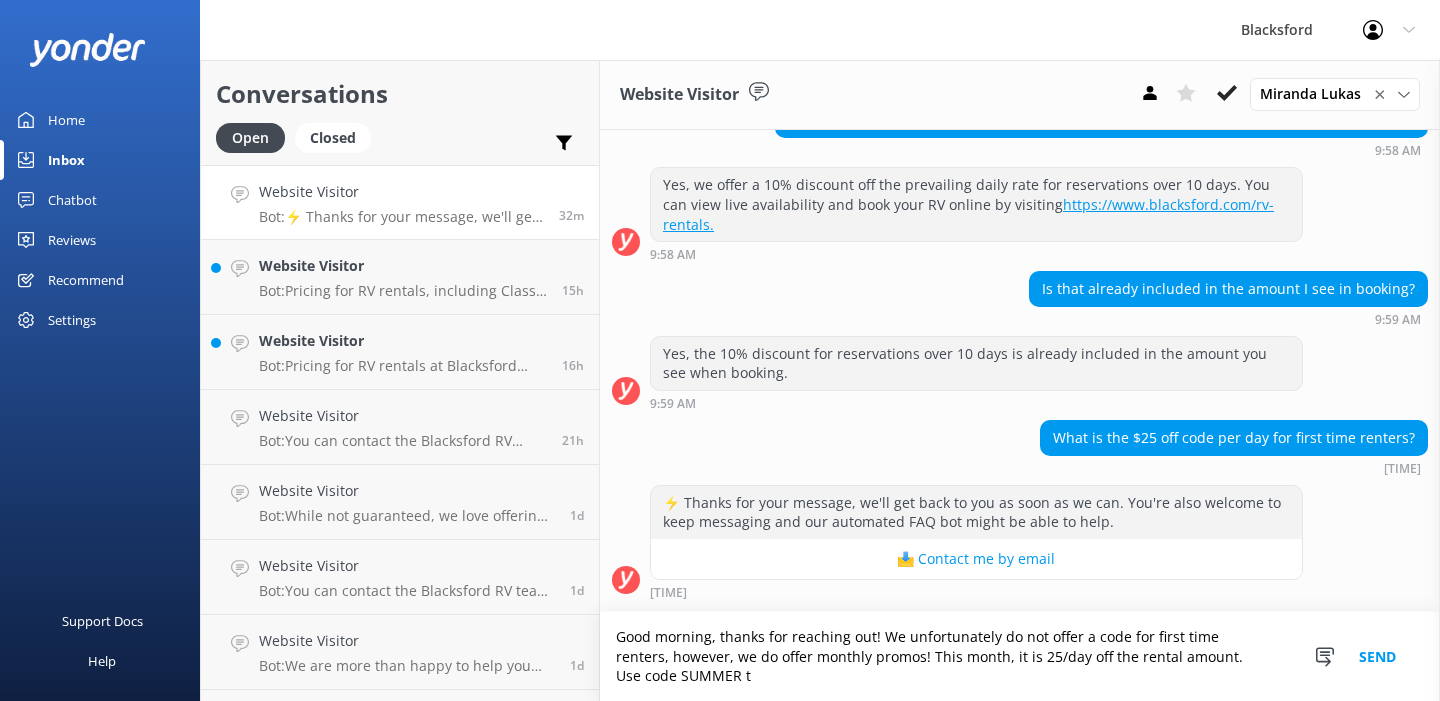 scroll, scrollTop: 267, scrollLeft: 0, axis: vertical 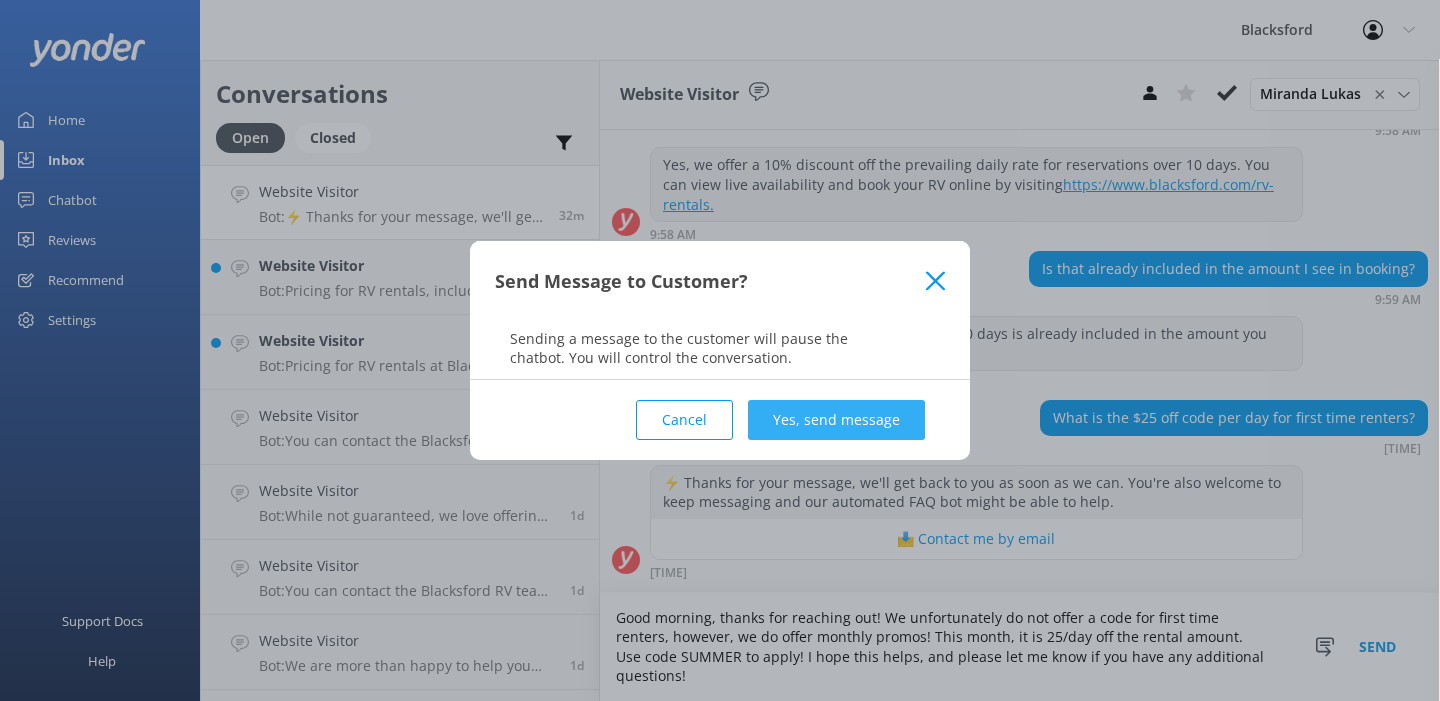 type on "Good morning, thanks for reaching out! We unfortunately do not offer a code for first time renters, however, we do offer monthly promos! This month, it is 25/day off the rental amount. Use code SUMMER to apply! I hope this helps, and please let me know if you have any additional questions!" 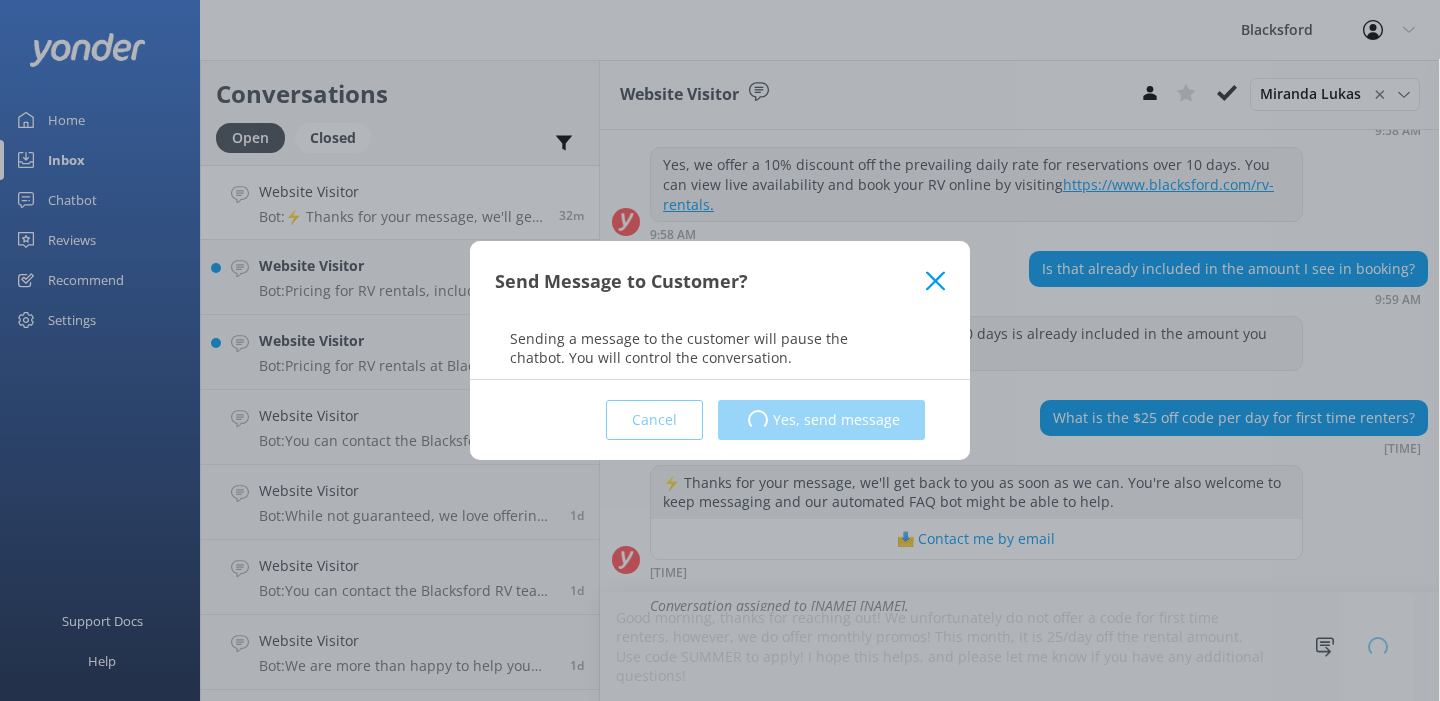 type 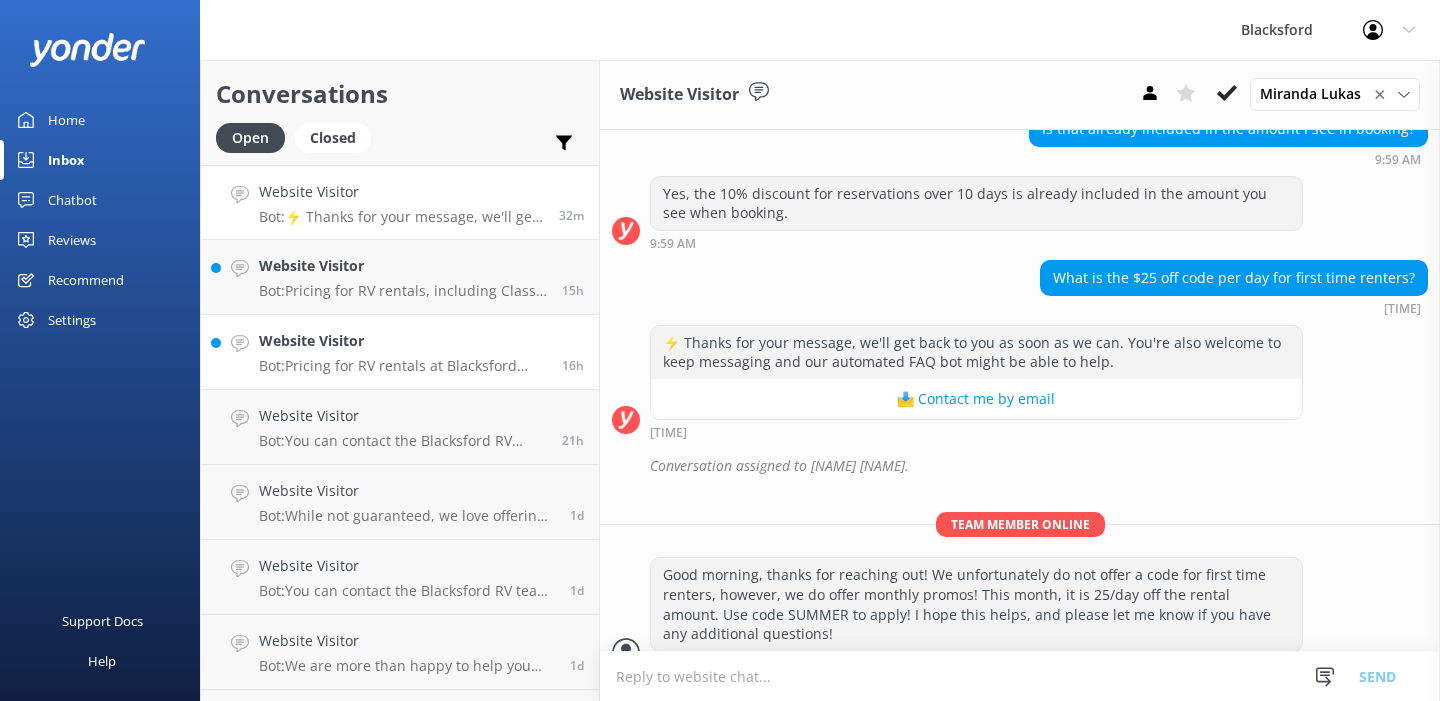 scroll, scrollTop: 416, scrollLeft: 0, axis: vertical 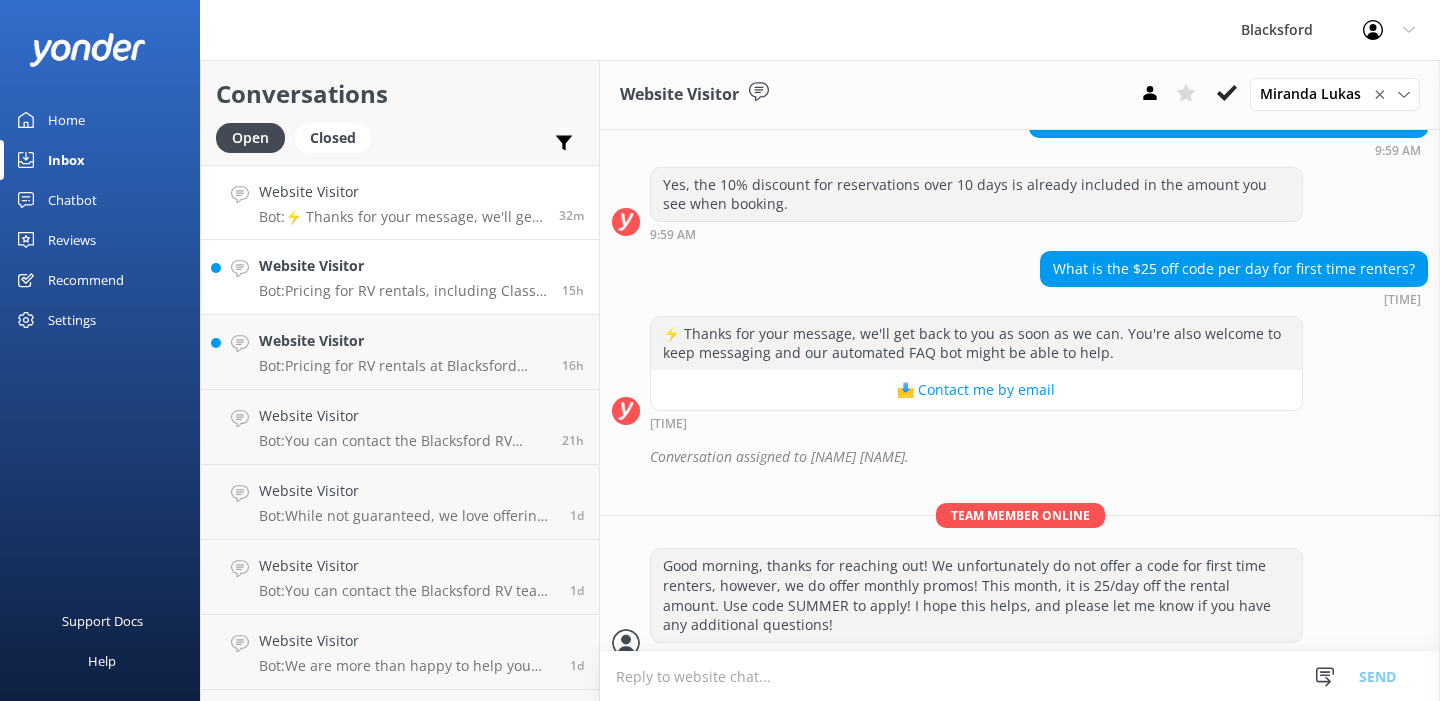 click on "Website Visitor Bot:  Pricing for RV rentals, including Class C, is subject to location, RV type, and time of year, with rates starting from $275/day. Blacksford offers unlimited mileage at no additional cost. For more information on rates and availability, please visit https://www.blacksford.com/rv-rentals." at bounding box center (403, 277) 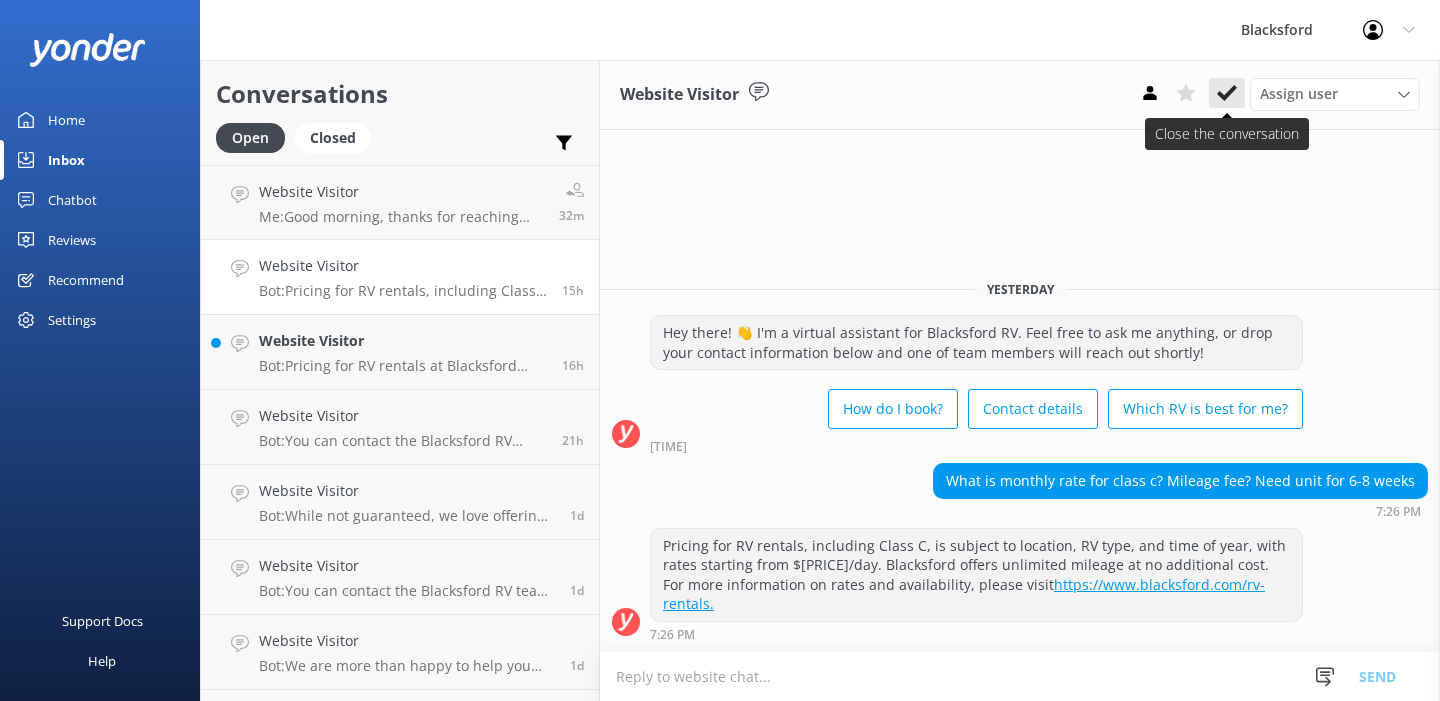 click 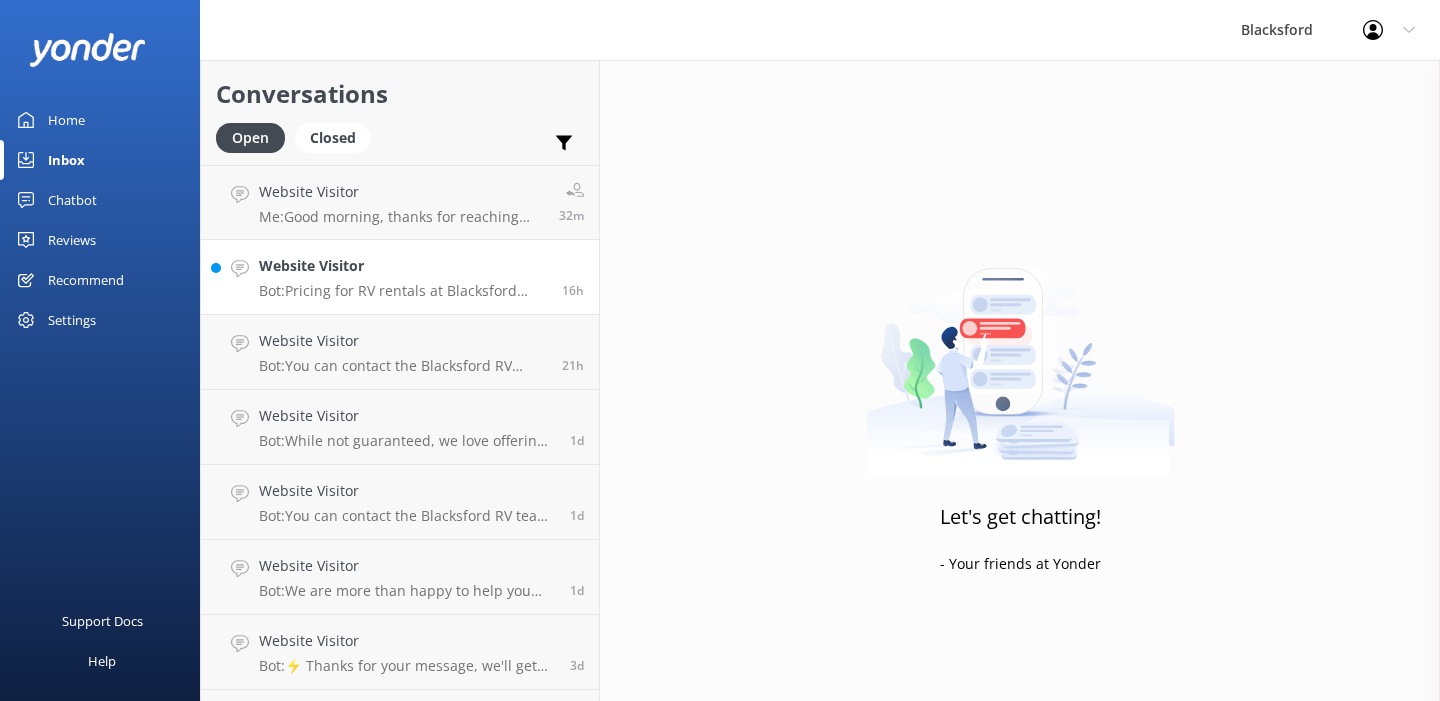 click on "Bot:  Pricing for RV rentals at Blacksford starts from $275 per day and can vary based on location, RV type, and time of year. For more detailed information on rates and availability, please visit https://www.blacksford.com/rv-rentals." at bounding box center [403, 291] 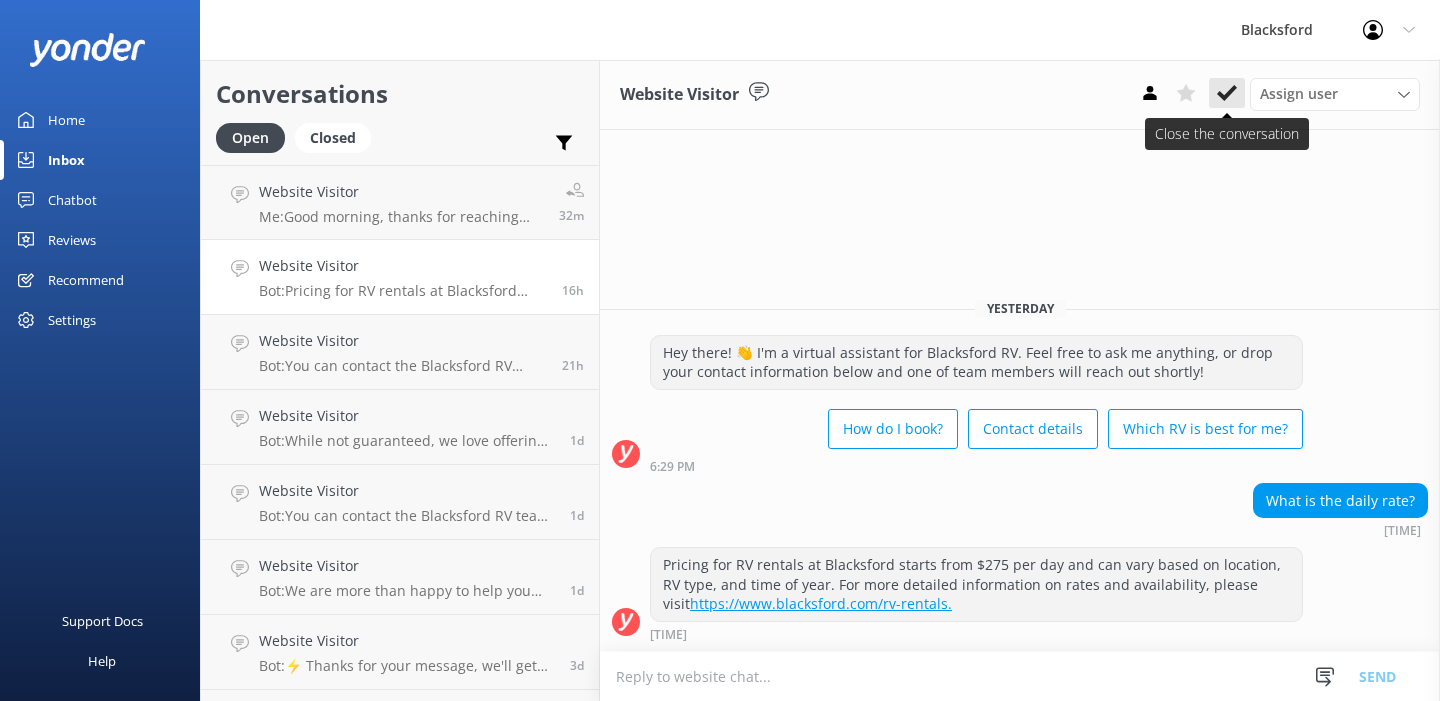 click 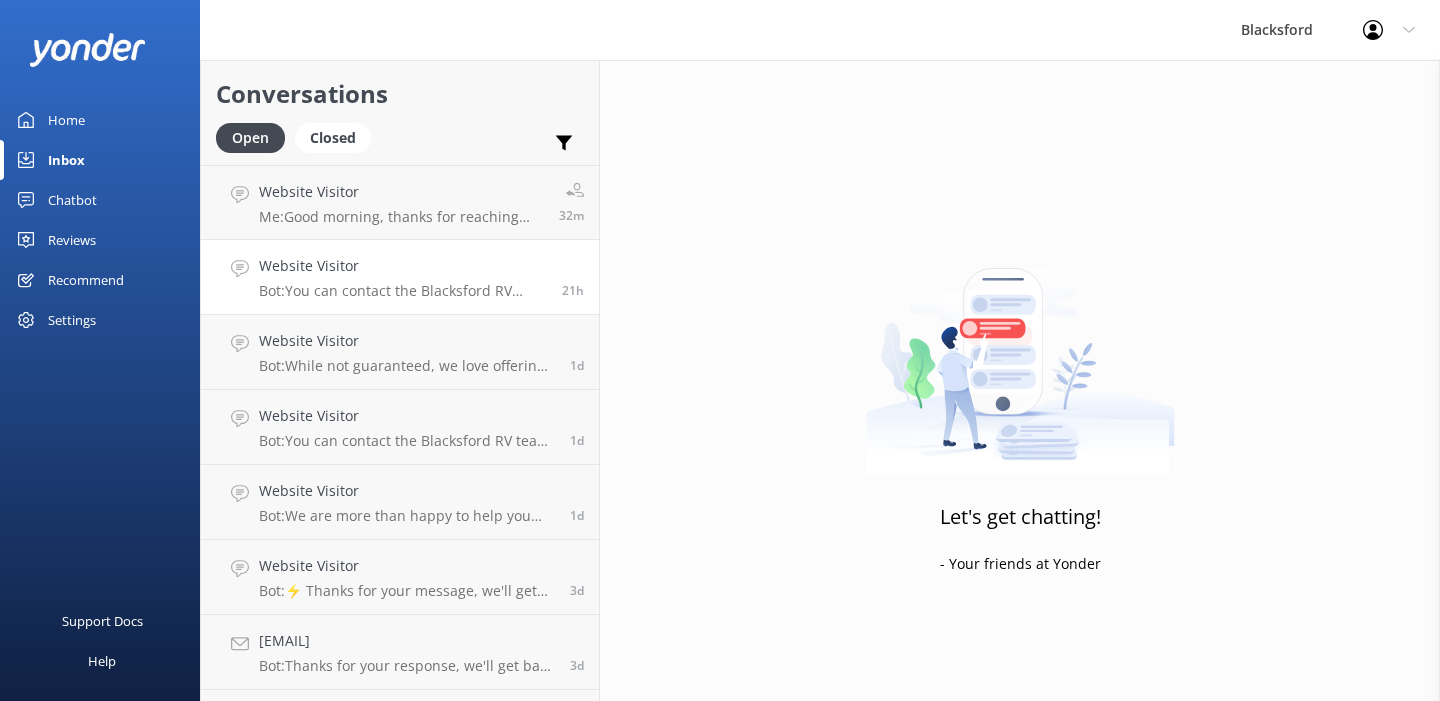 click on "Bot:  You can contact the Blacksford RV team at reservations@example.com." at bounding box center [403, 291] 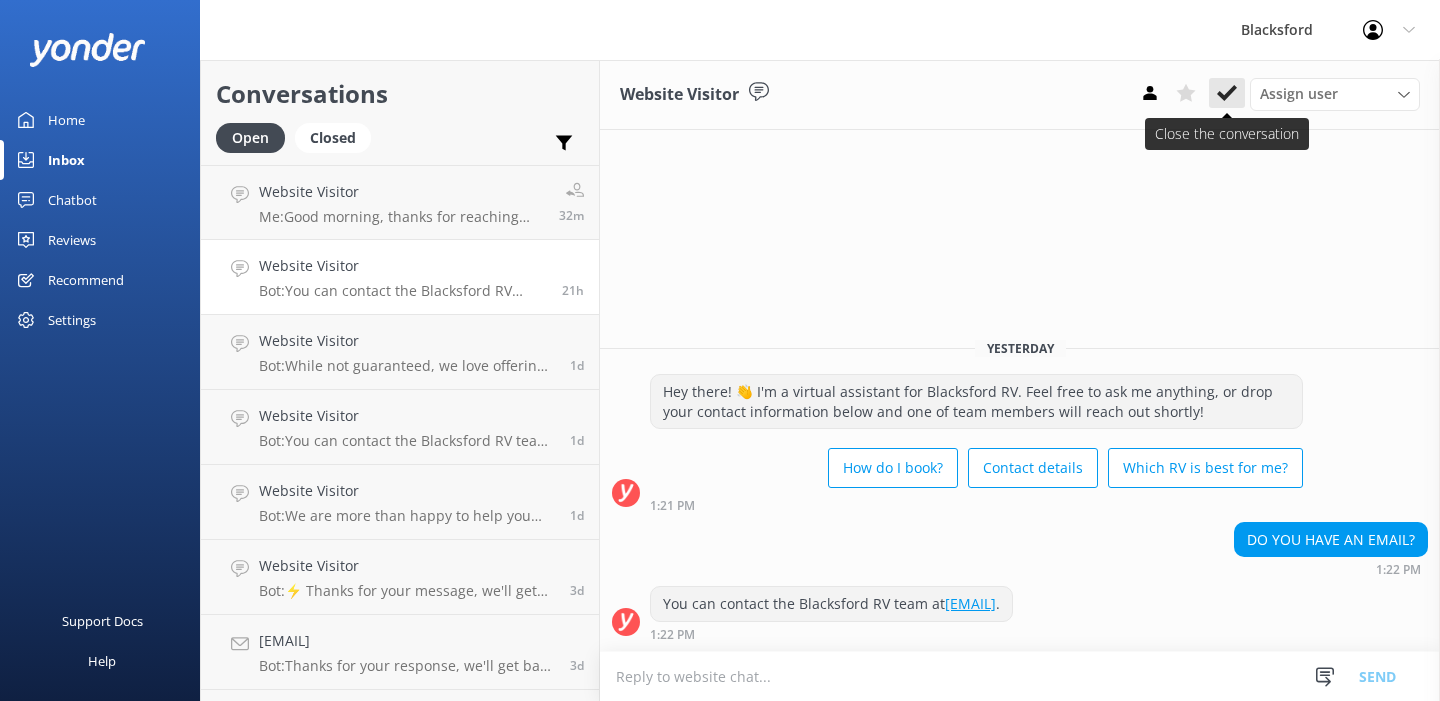 click 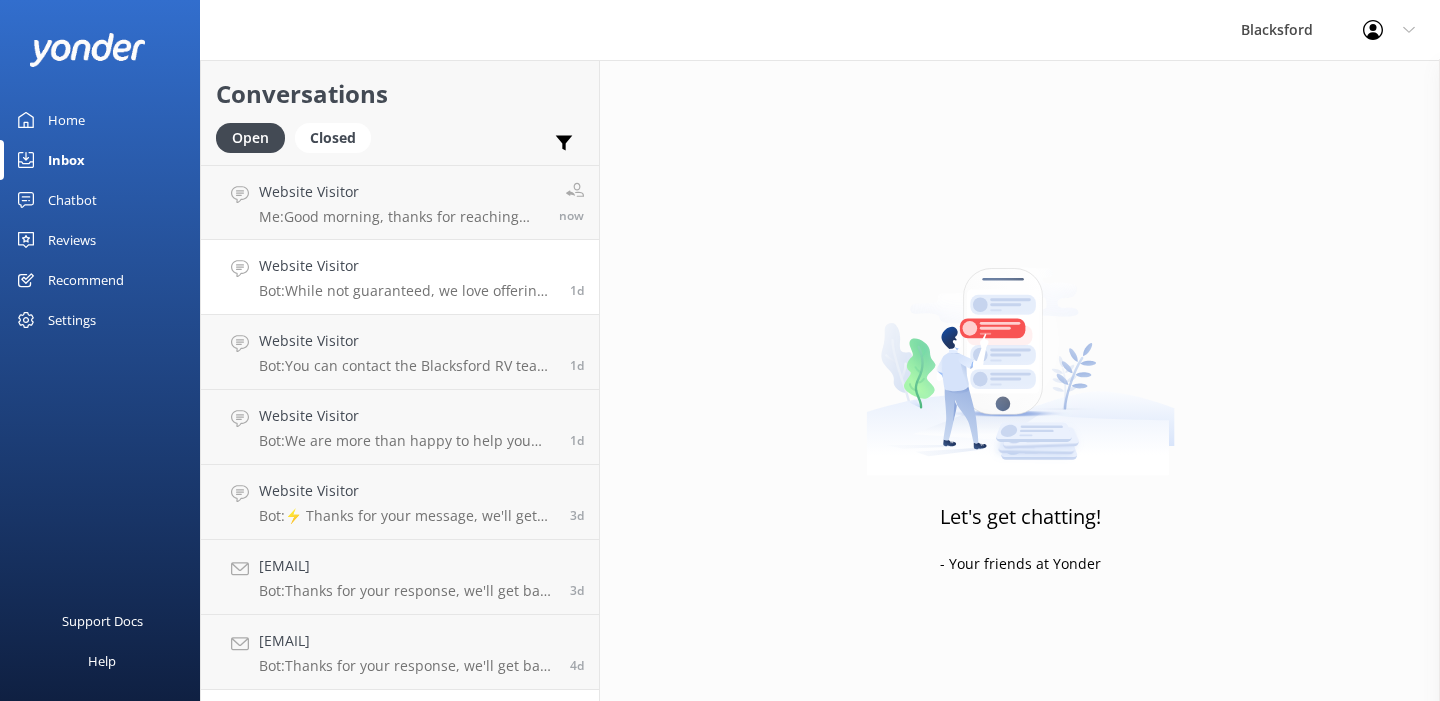 click on "Bot:  While not guaranteed, we love offering one-way rentals and try to accommodate requests as best we can (for a fee). If you are interested in one-way or drop-off rentals, please email reservations@blacksford.com, and we will try our best to work with you." at bounding box center [407, 291] 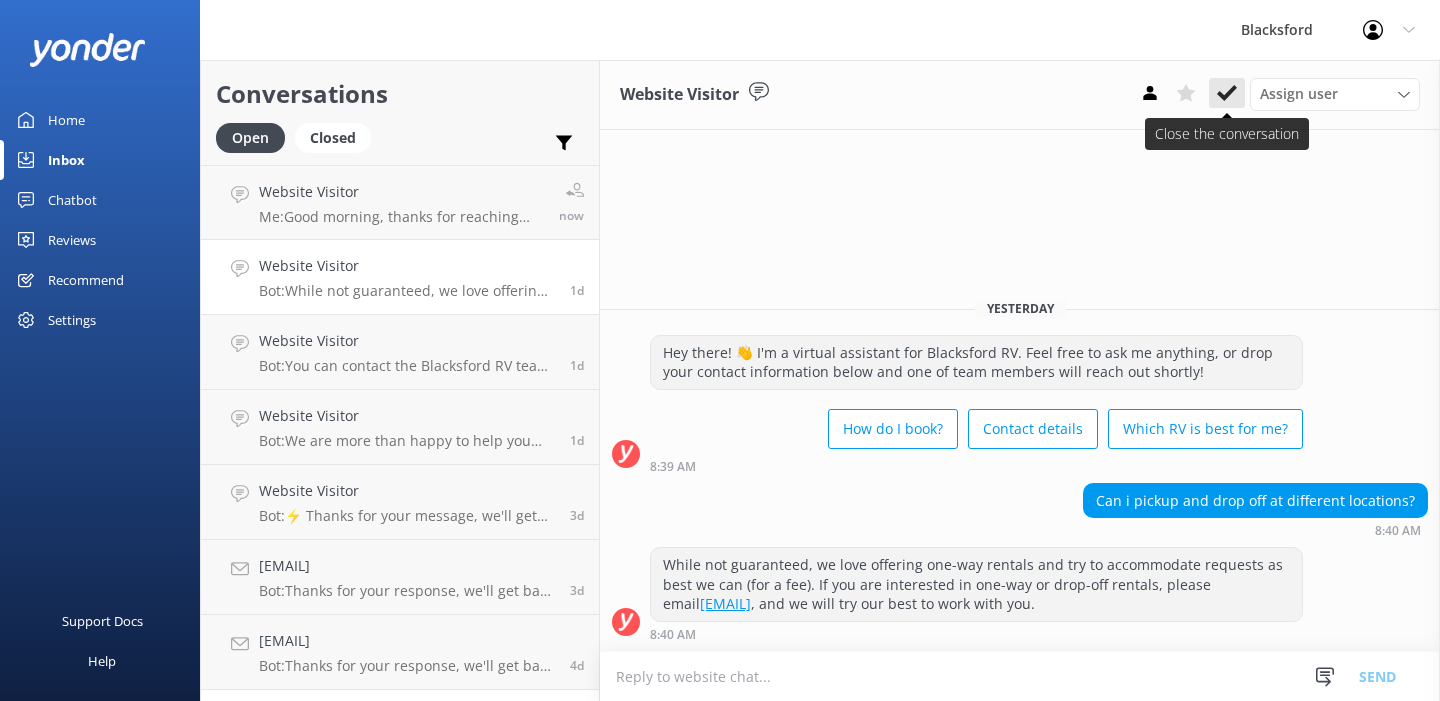 click at bounding box center [1227, 93] 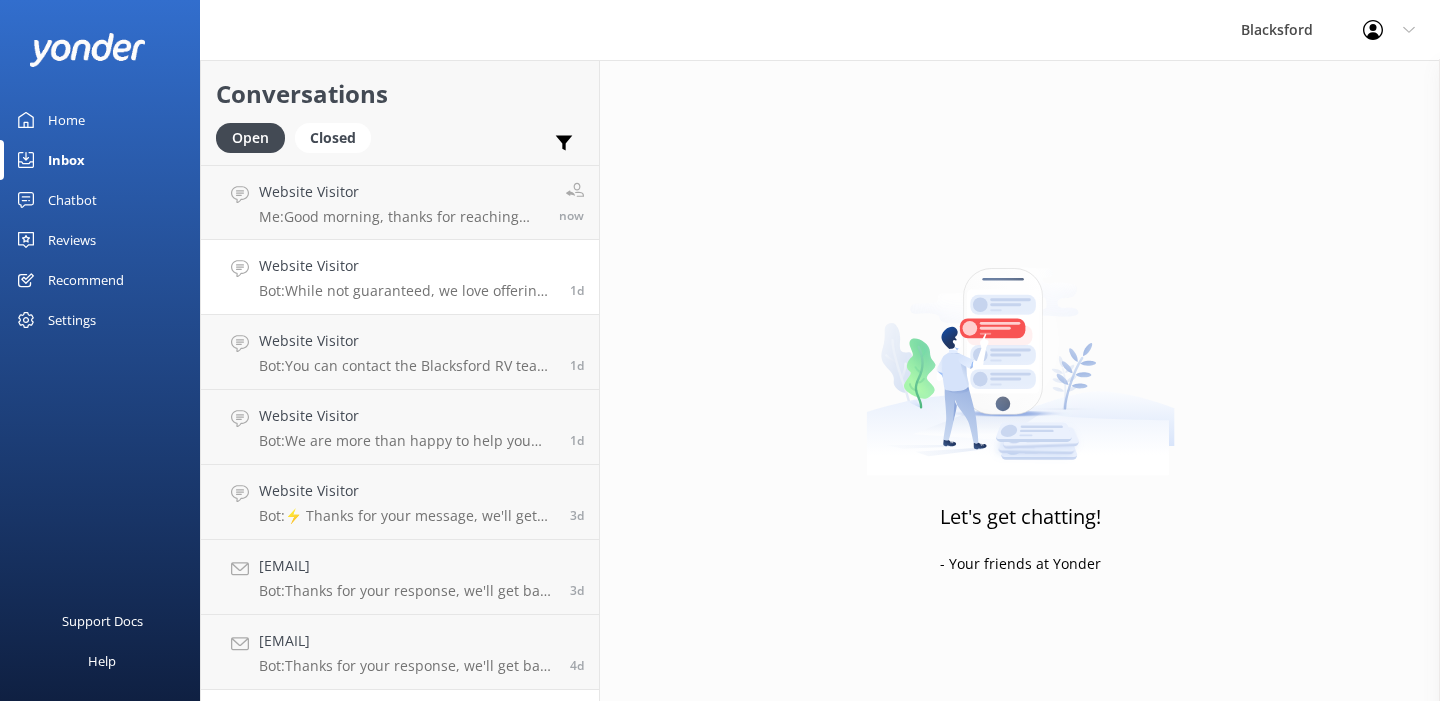 click on "Bot:  While not guaranteed, we love offering one-way rentals and try to accommodate requests as best we can (for a fee). If you are interested in one-way or drop-off rentals, please email reservations@blacksford.com, and we will try our best to work with you." at bounding box center (407, 291) 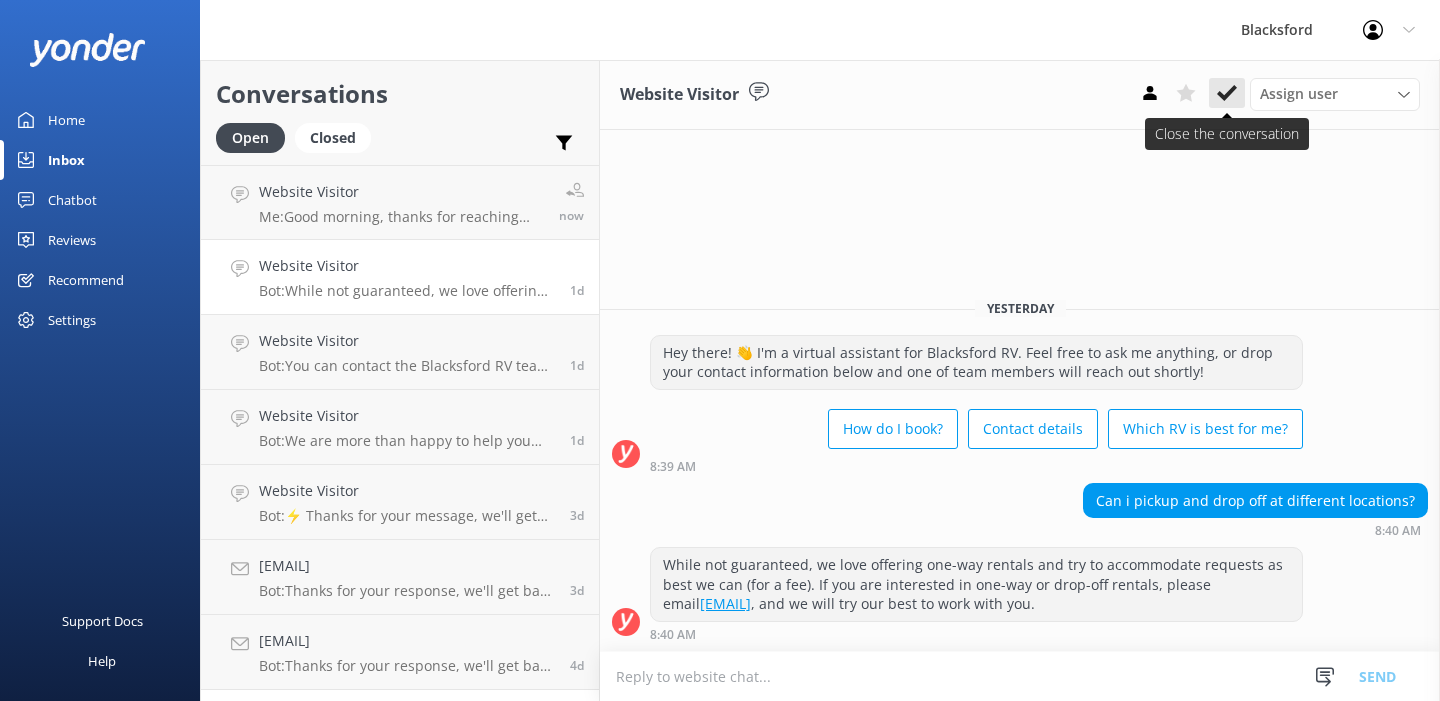 click 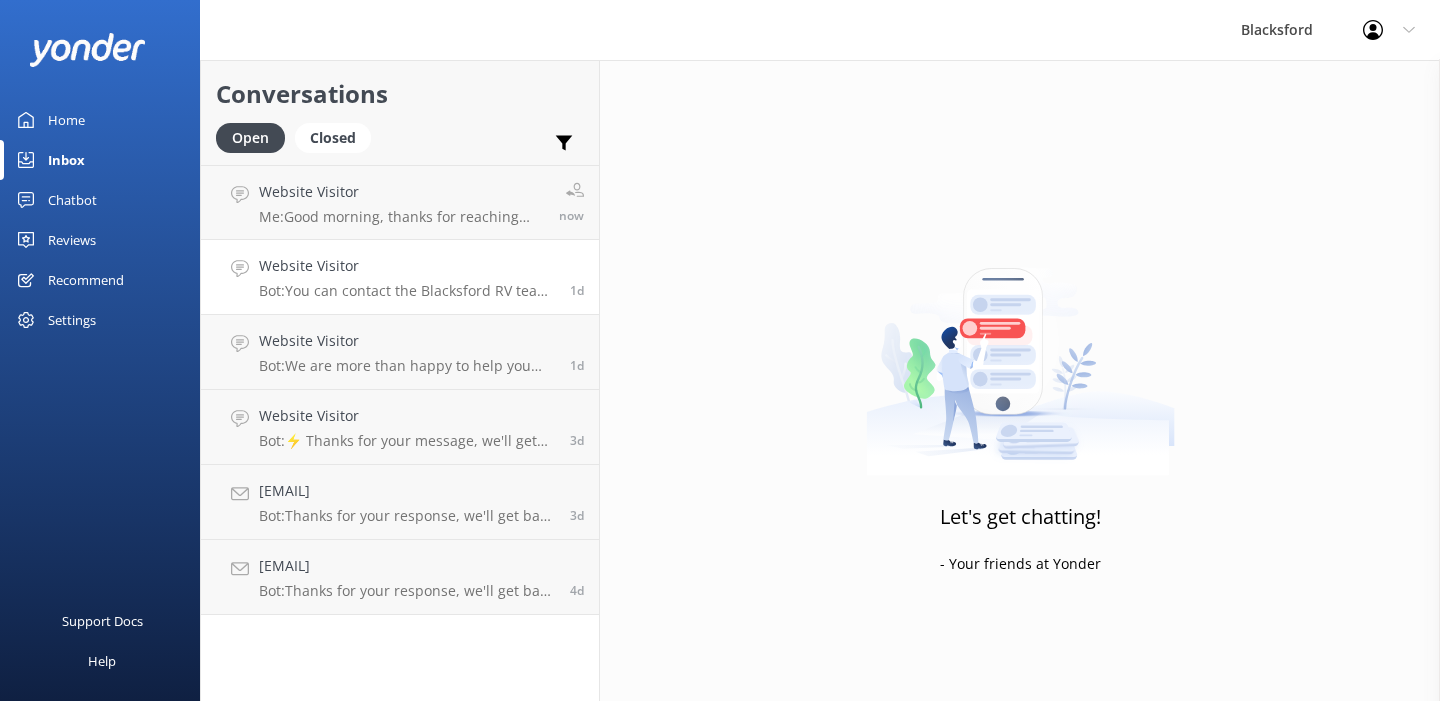 click on "Bot:  You can contact the Blacksford RV team at [PHONE] (ext. 805 for Spanish), or by filling out the form below. If you leave your contact information in this chatbox, a member of our team will reach out to you within 24 hours." at bounding box center [407, 291] 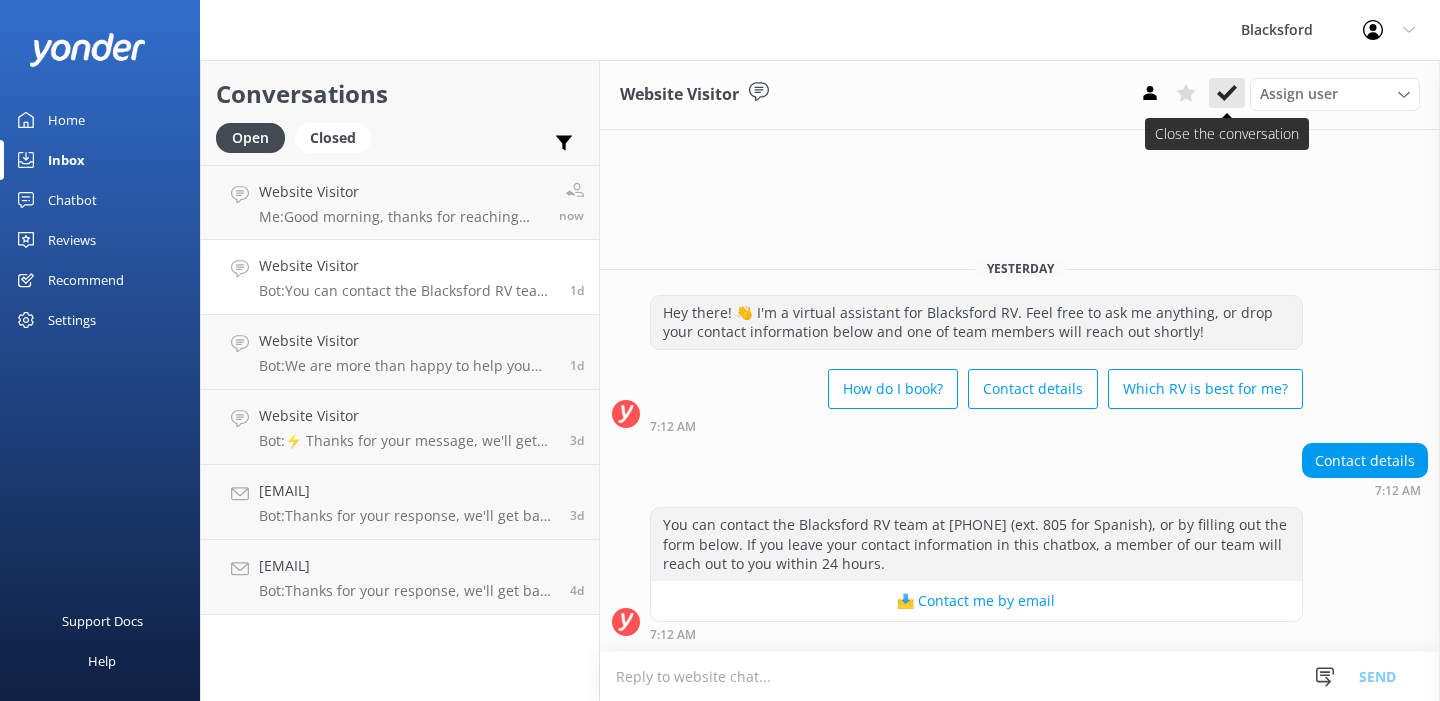 click 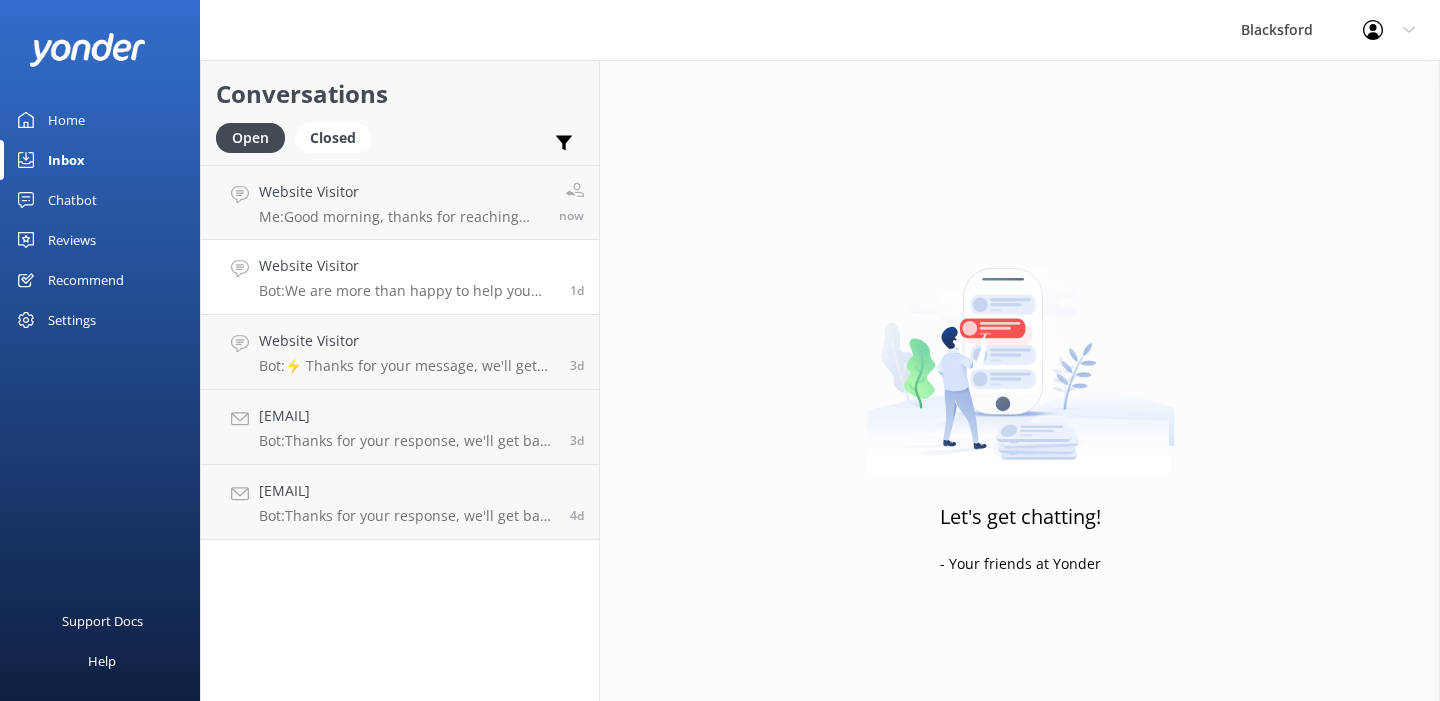 click on "Bot:  We are more than happy to help you choose which Rv is best for you!  Take our "Which RV is best for me?" quiz - https://quiz-app.yonderhq.com?unique_id=rDPb9ds7fWhcdUrY OR call us at [PHONE] and one of our trained staff members can help you." at bounding box center (407, 291) 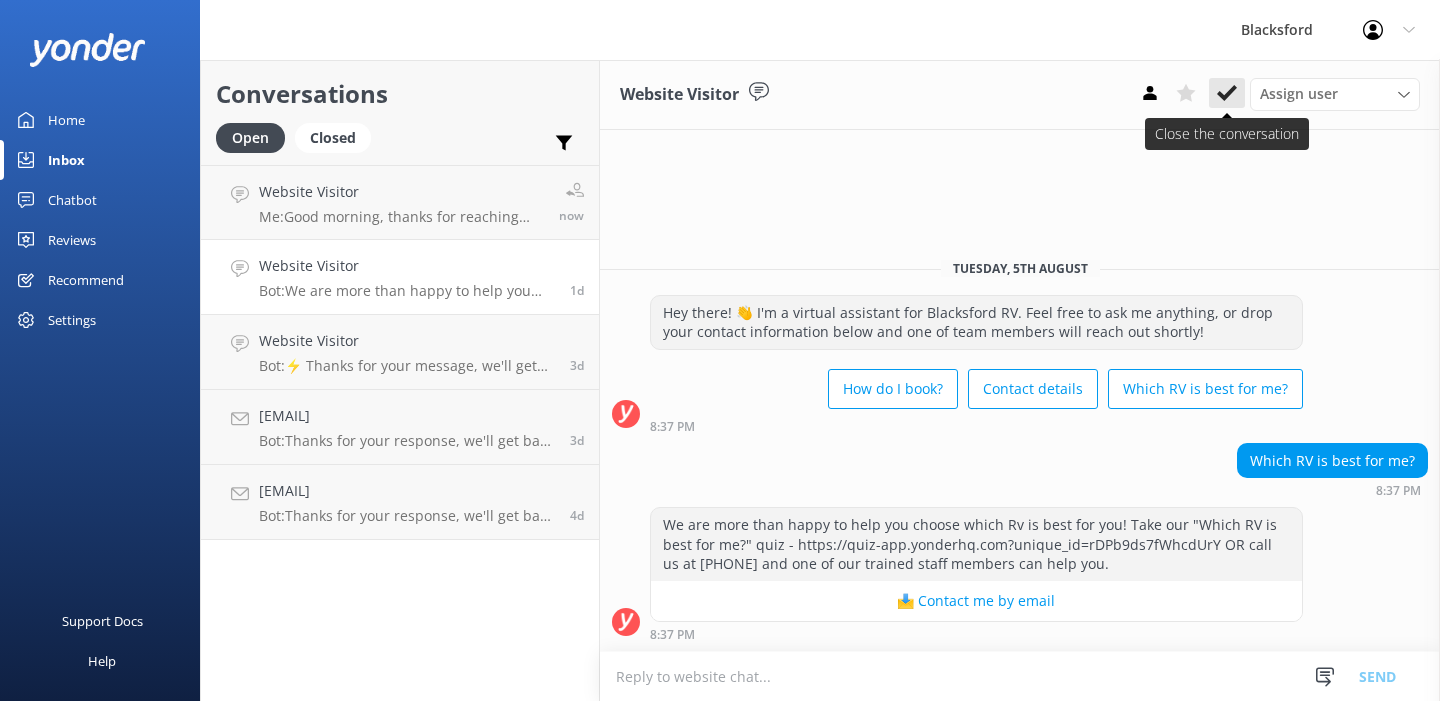click 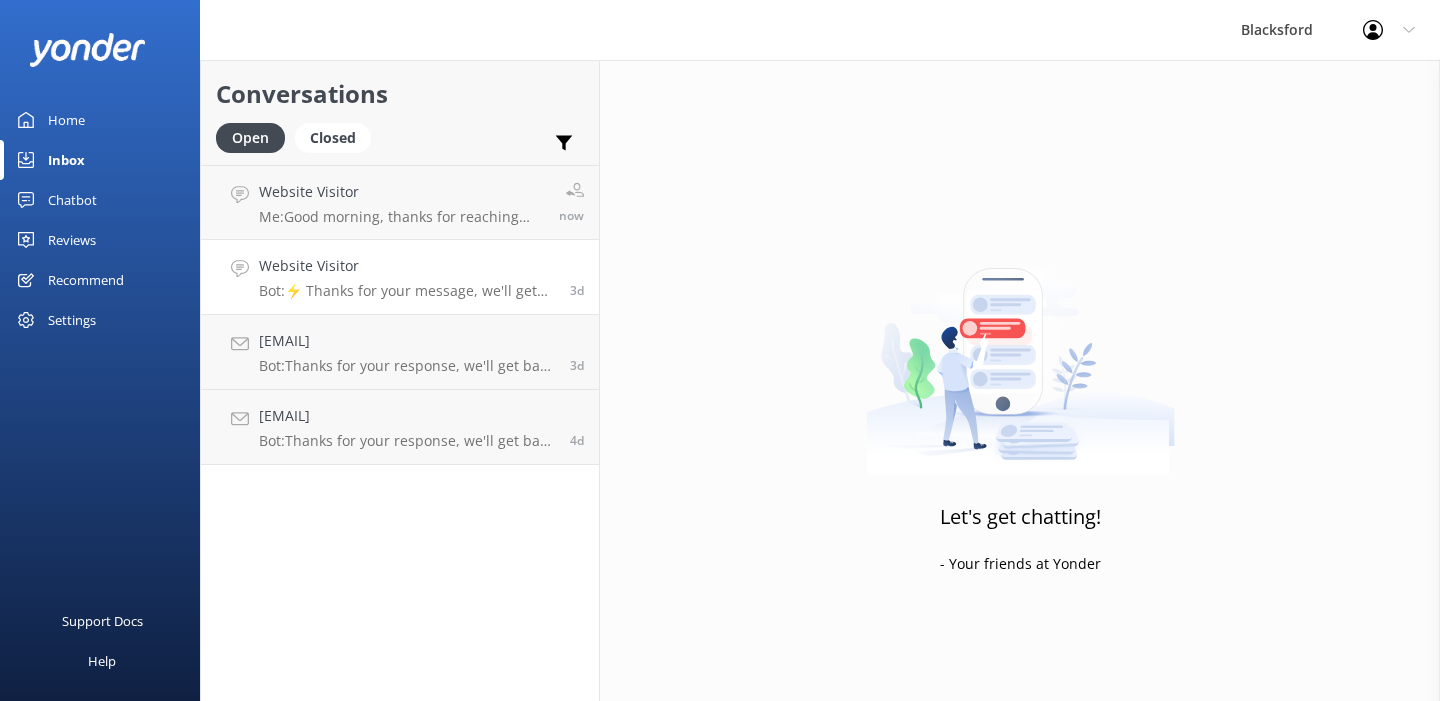 click on "Bot:  ⚡ Thanks for your message, we'll get back to you as soon as we can. You're also welcome to keep messaging and our automated FAQ bot might be able to help." at bounding box center (407, 291) 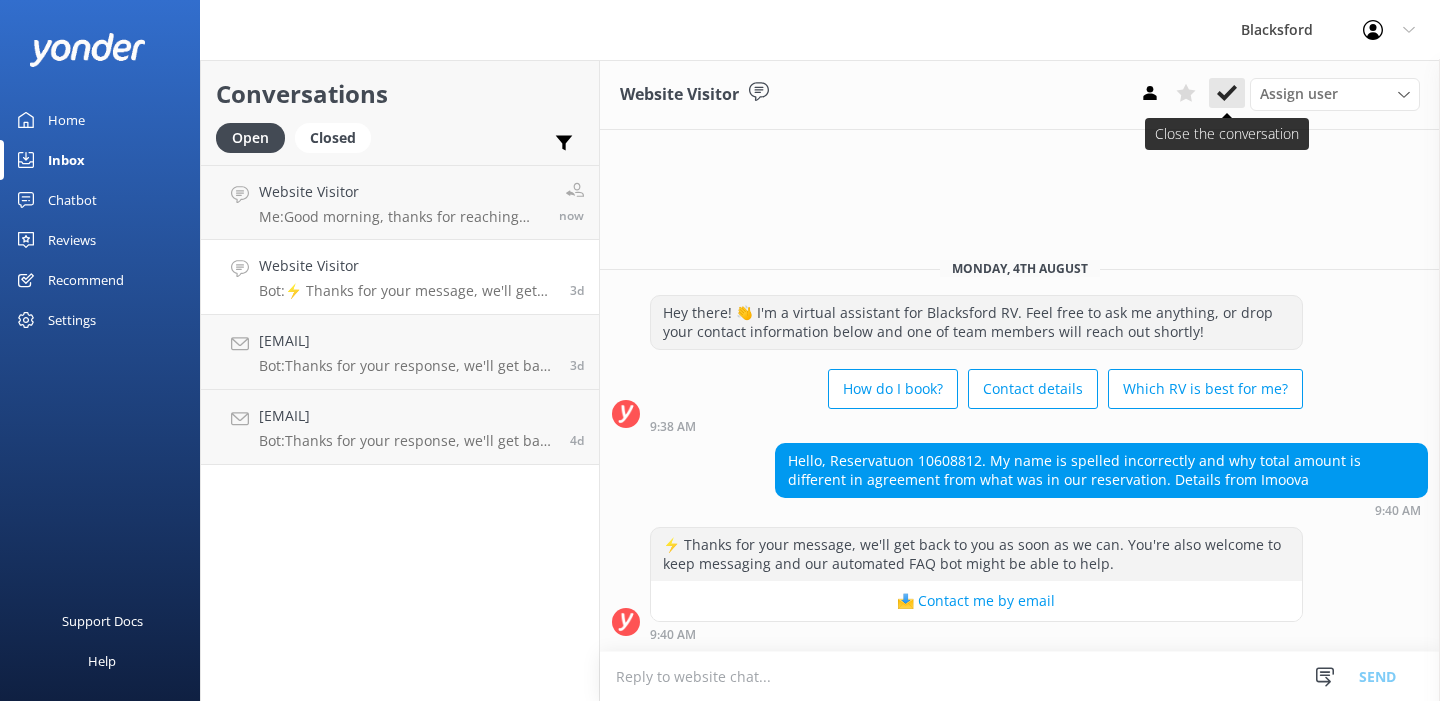 click 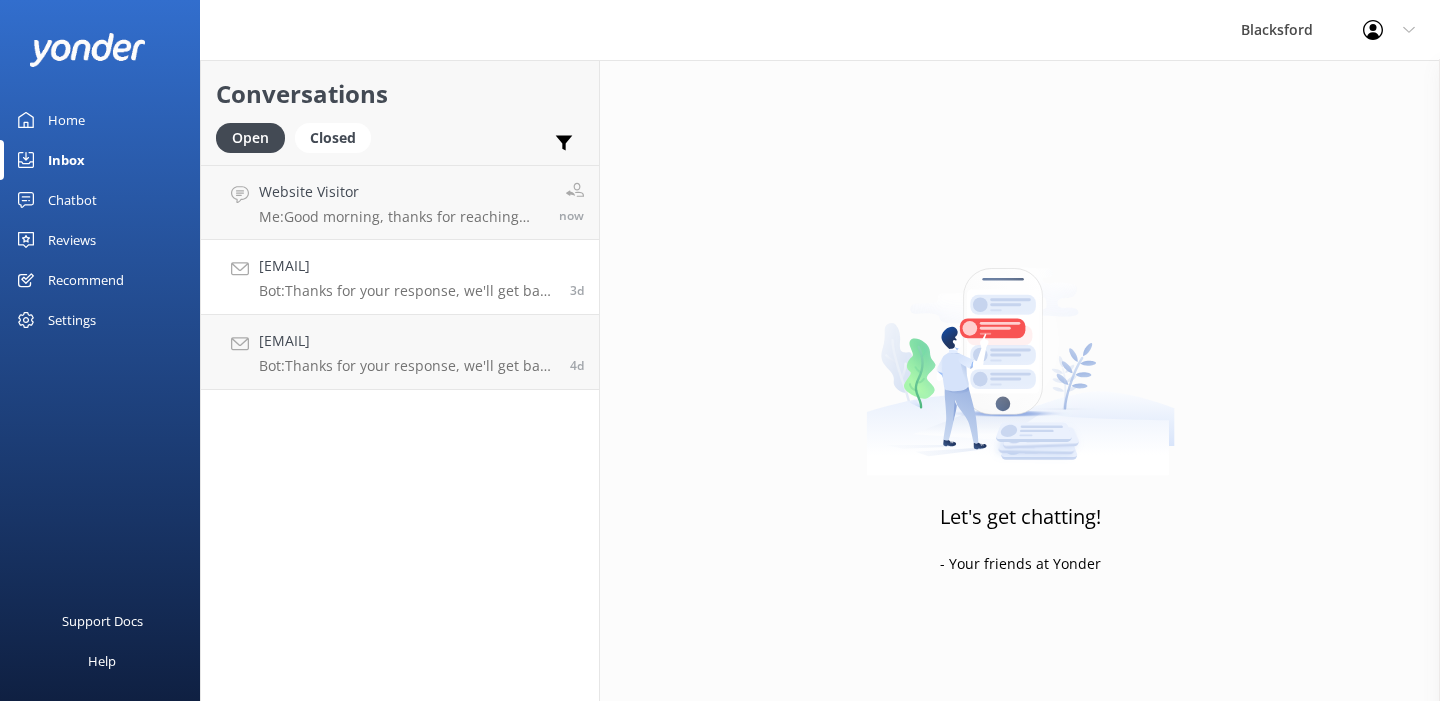 click on "keithcapecod@[EMAIL] Bot:  Thanks for your response, we'll get back to you as soon as we can during opening hours." at bounding box center [407, 277] 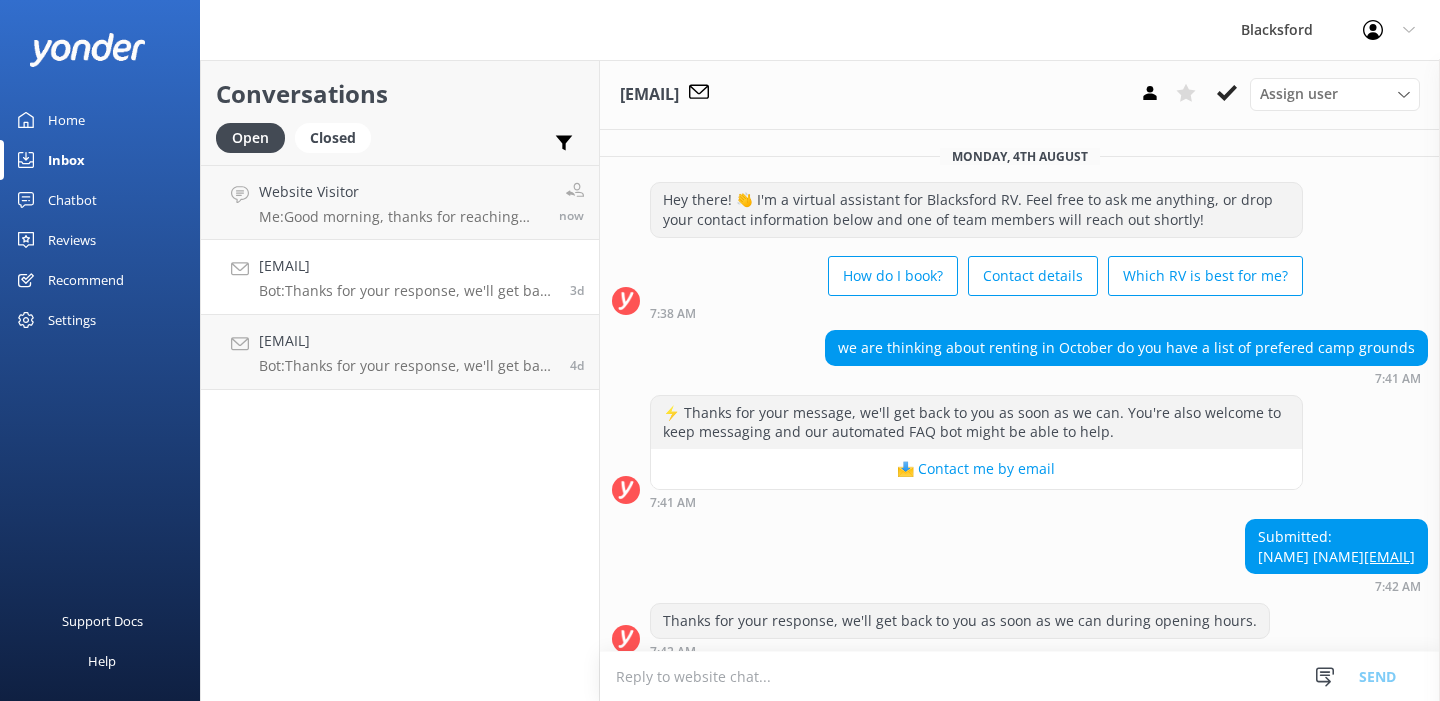 scroll, scrollTop: 35, scrollLeft: 0, axis: vertical 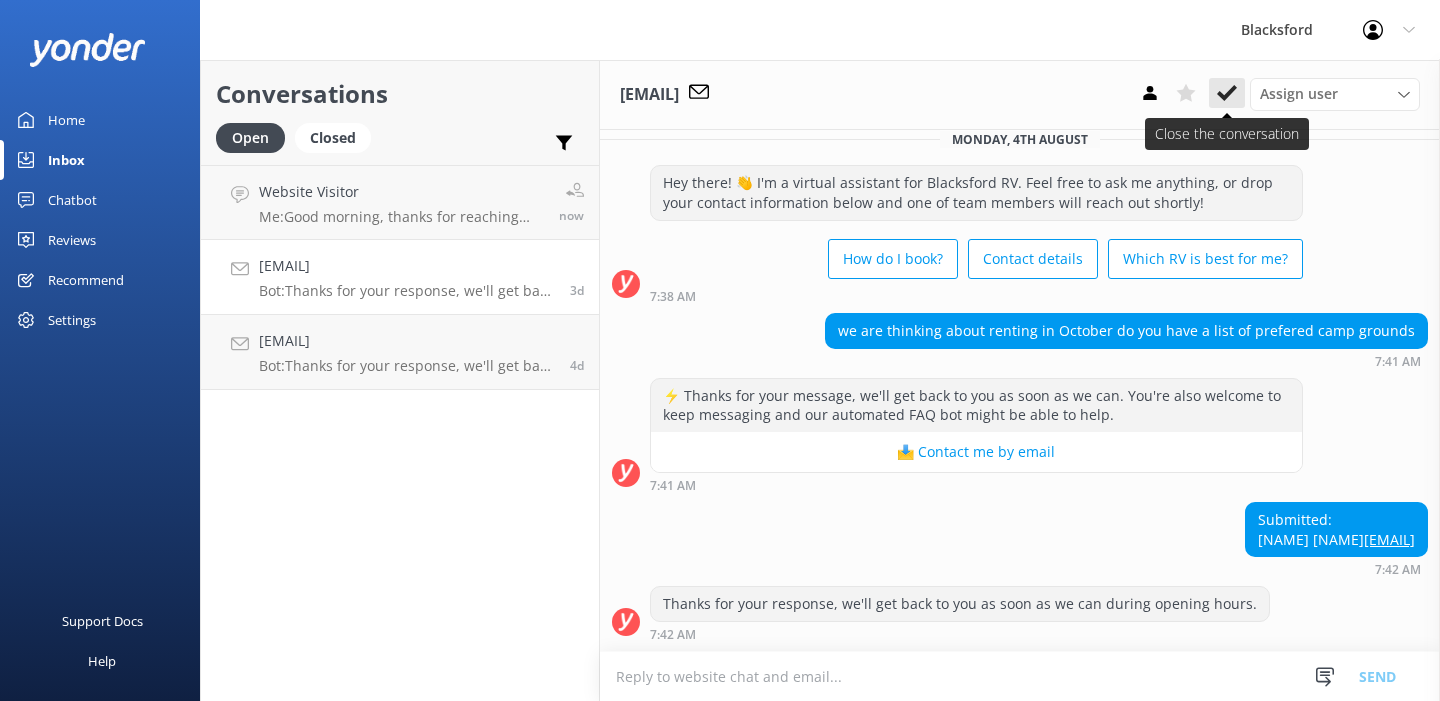 click 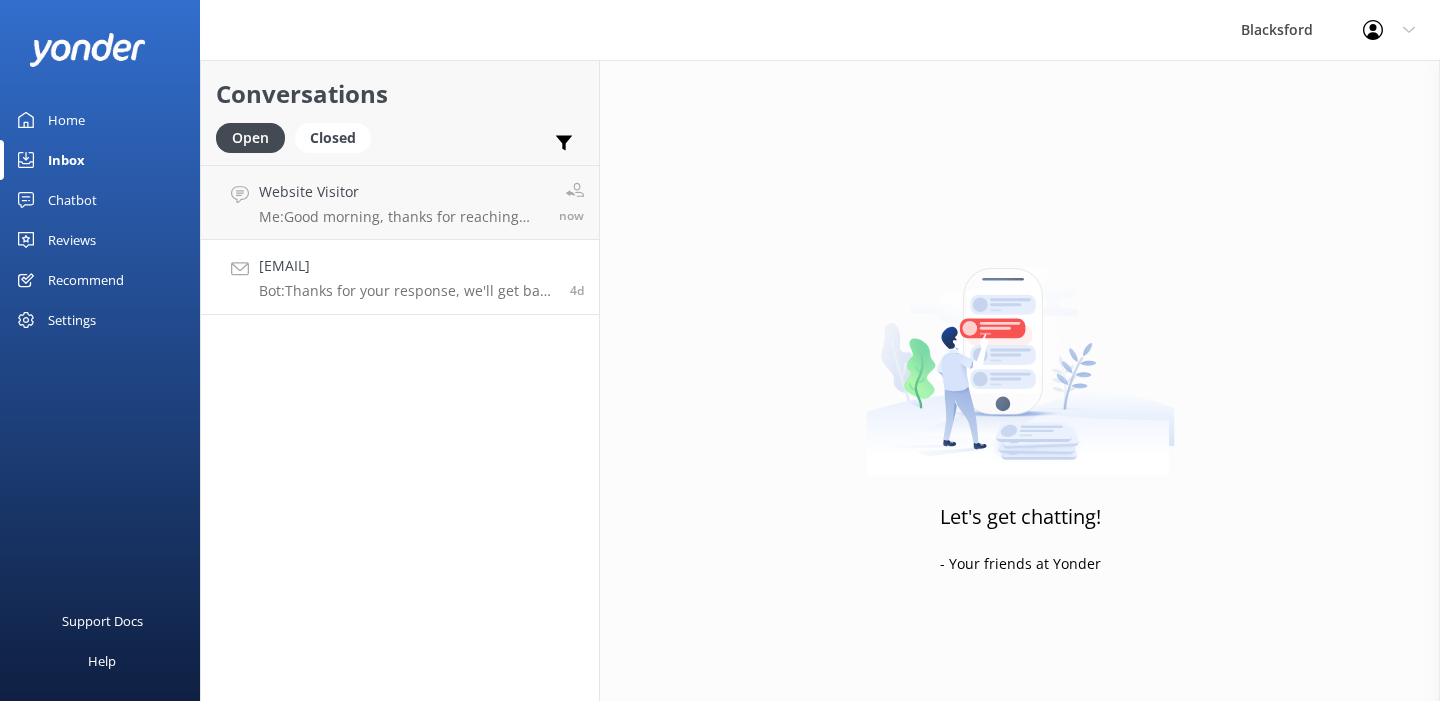 click on "Ttownsend90@example.com Bot:  Thanks for your response, we'll get back to you as soon as we can during opening hours. 4d" at bounding box center (400, 277) 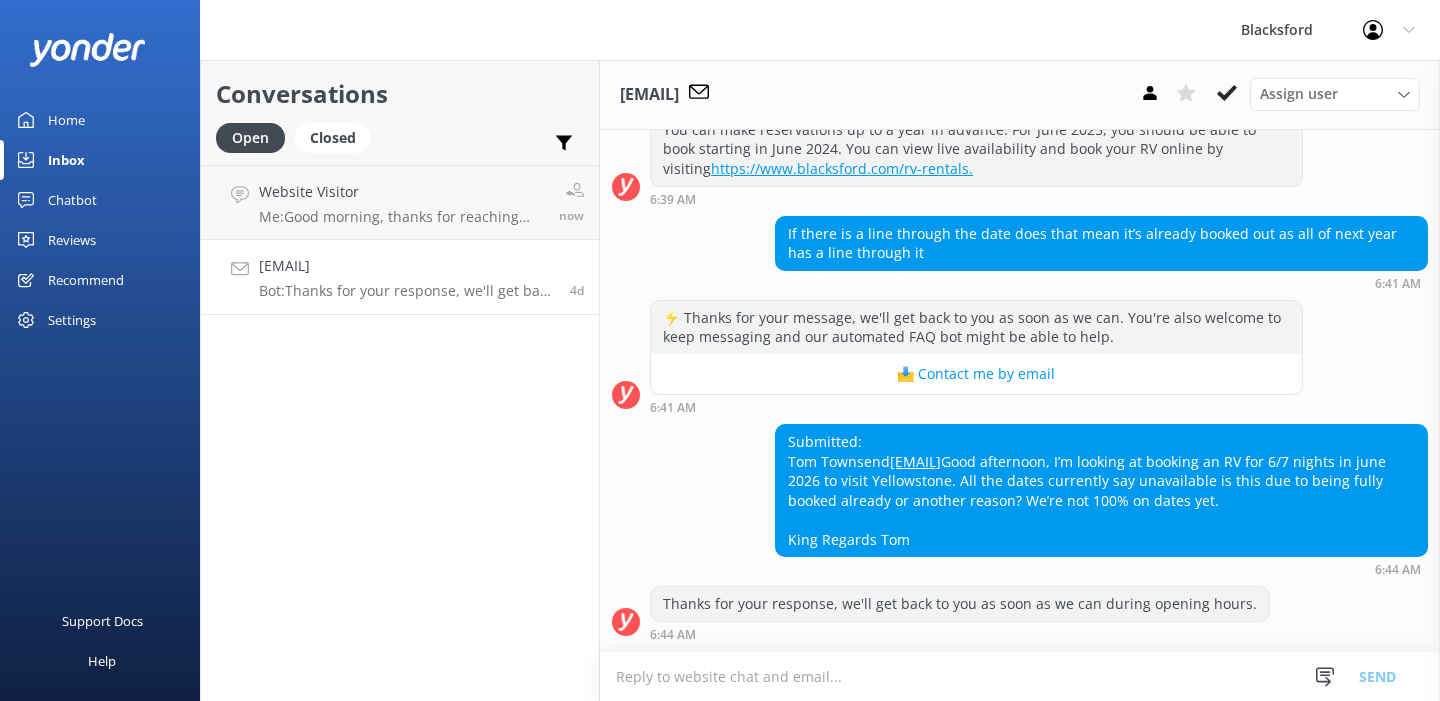 scroll, scrollTop: 321, scrollLeft: 0, axis: vertical 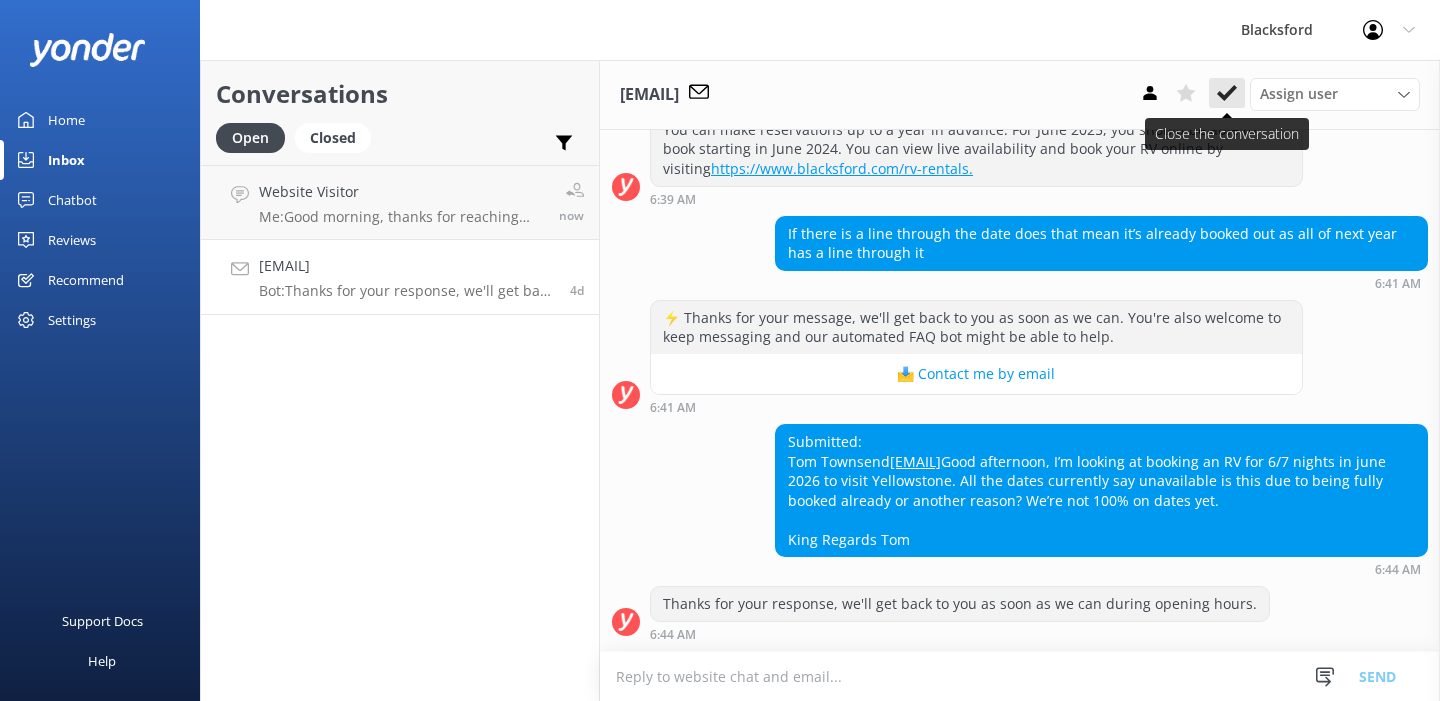 click 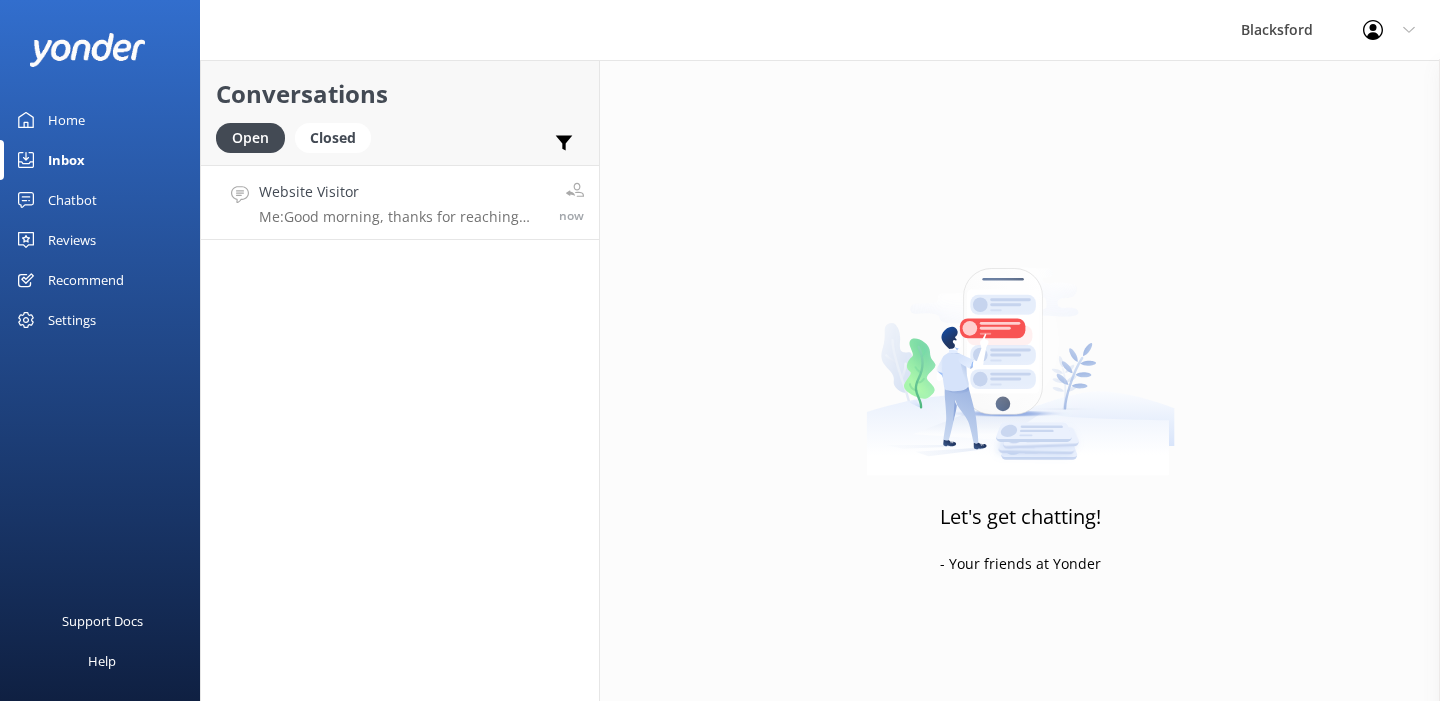 click on "Me:  Good morning, thanks for reaching out! We unfortunately do not offer a code for first time renters, however, we do offer monthly promos! This month, it is [NUMBER]/day off the rental amount. Use code [CODE] to apply! I hope this helps, and please let me know if you have any additional questions!" at bounding box center (401, 217) 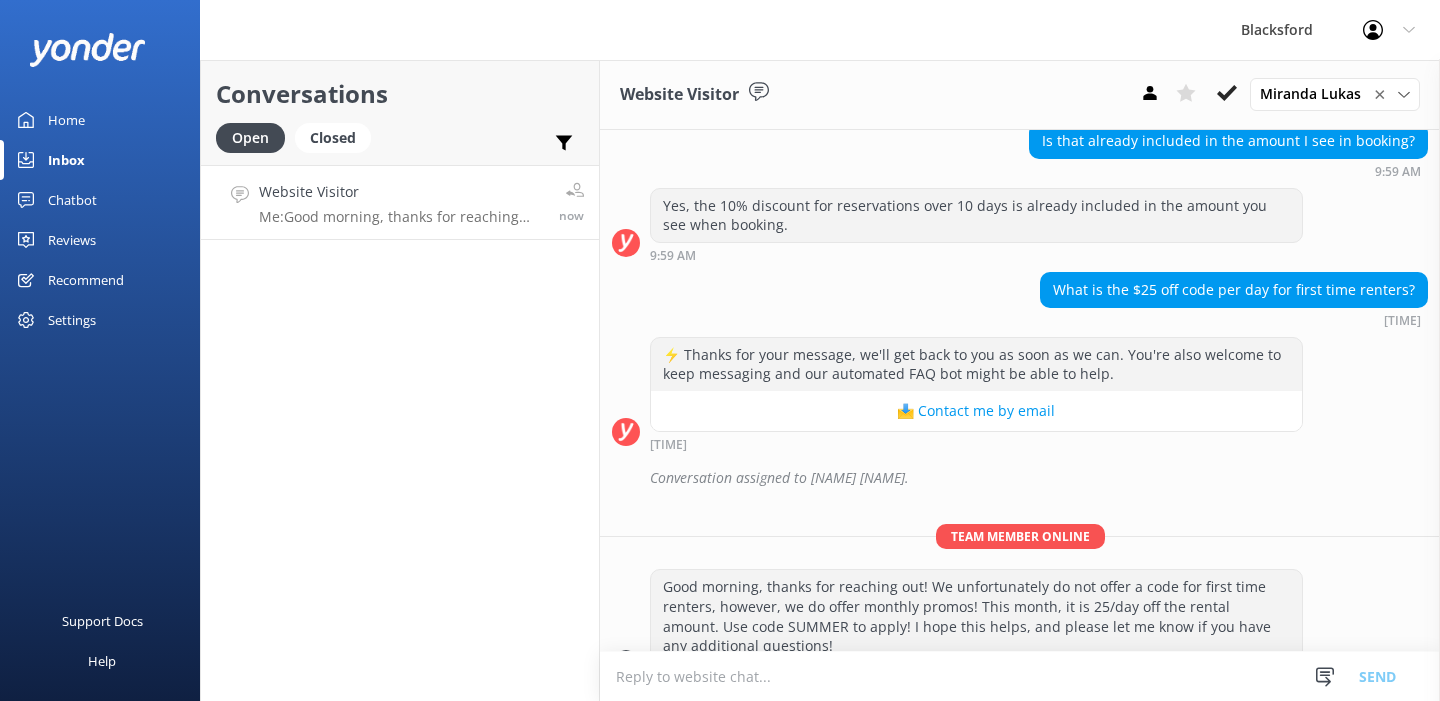scroll, scrollTop: 416, scrollLeft: 0, axis: vertical 